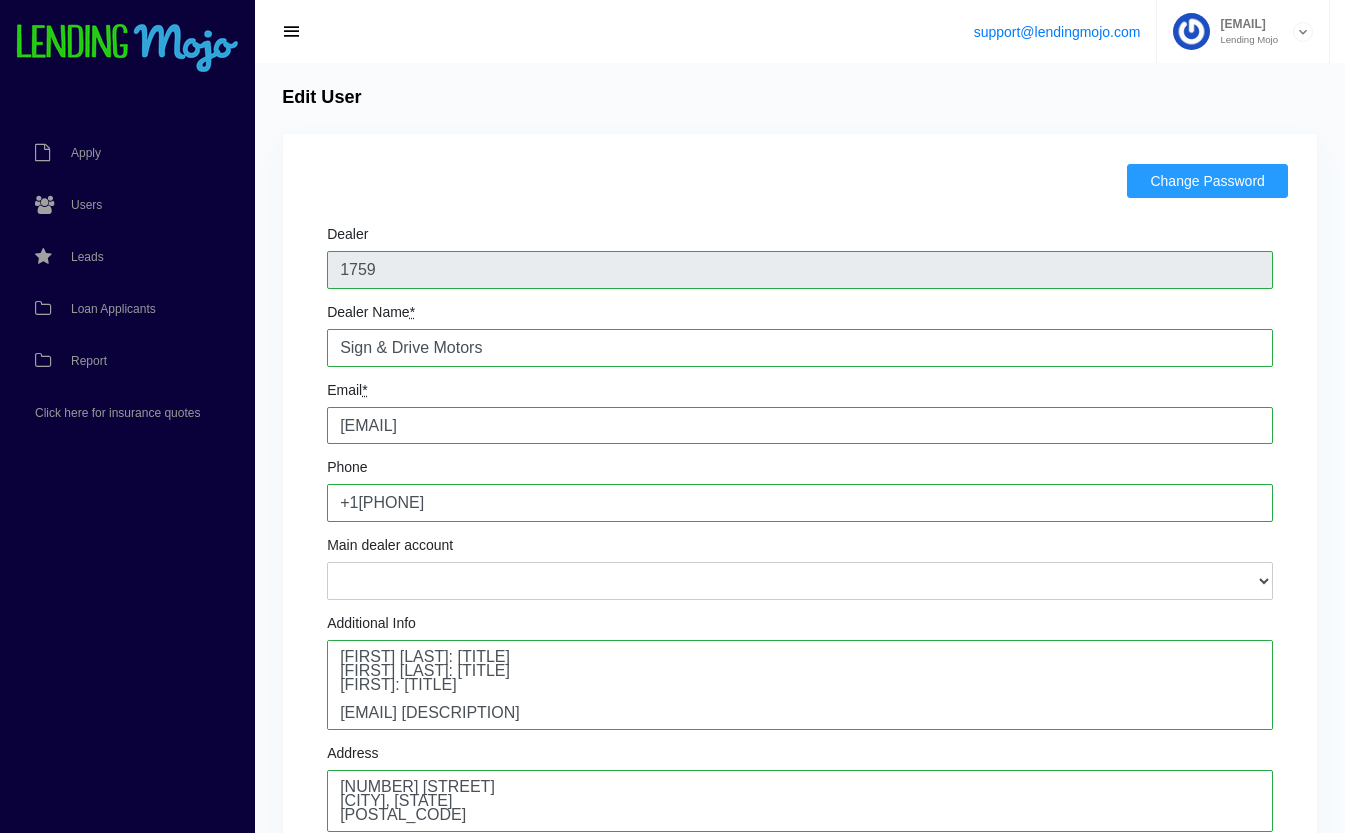 scroll, scrollTop: 0, scrollLeft: 0, axis: both 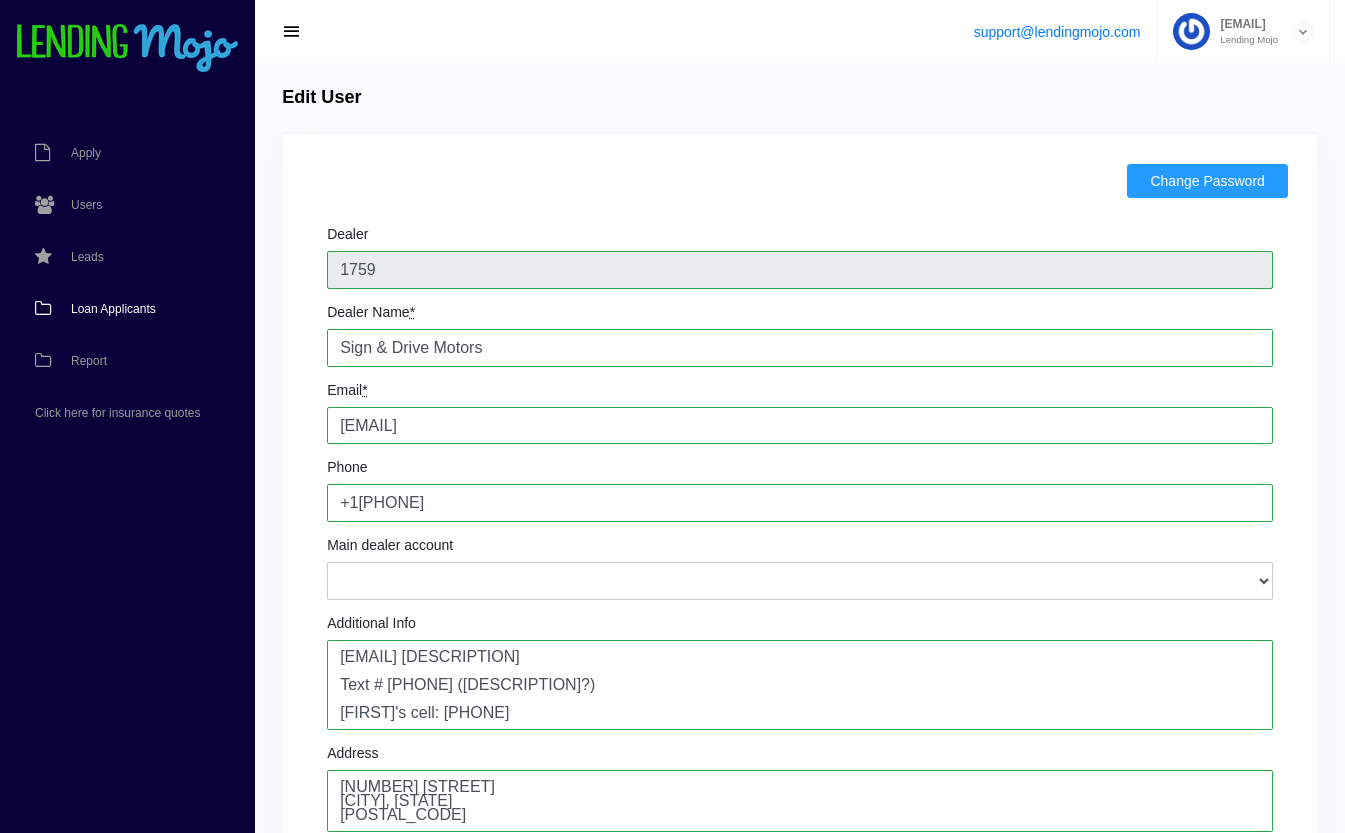 click on "Loan Applicants" at bounding box center (113, 309) 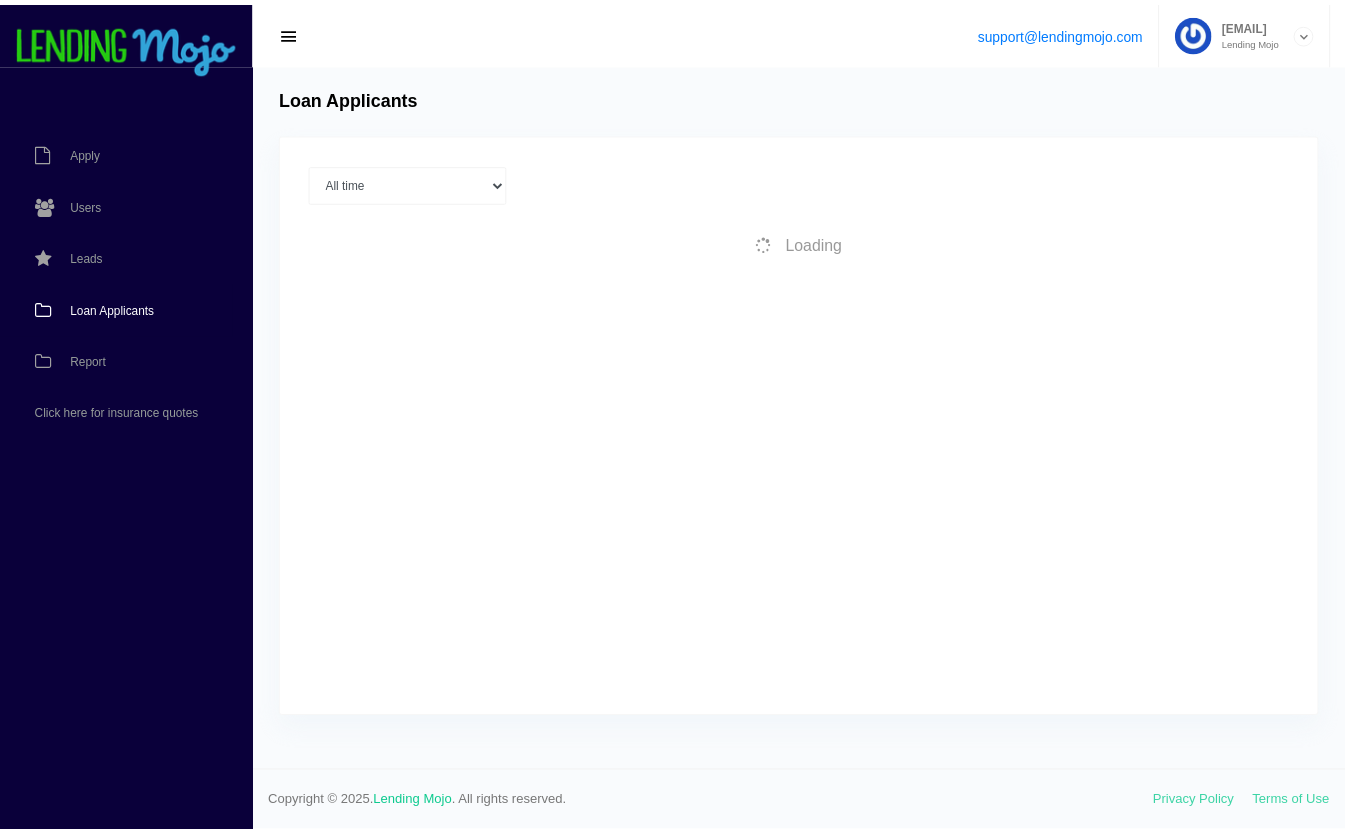 scroll, scrollTop: 0, scrollLeft: 0, axis: both 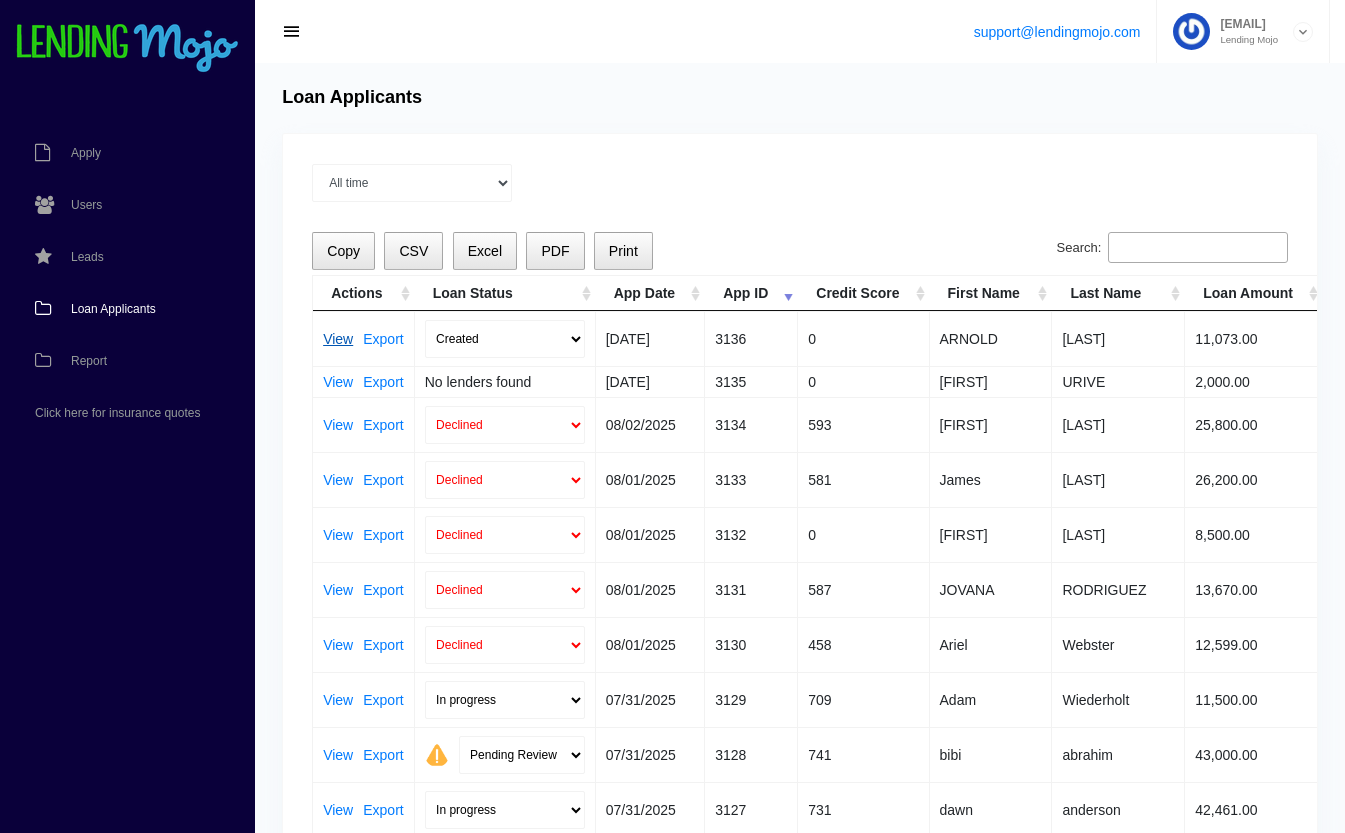 click on "View" at bounding box center (338, 339) 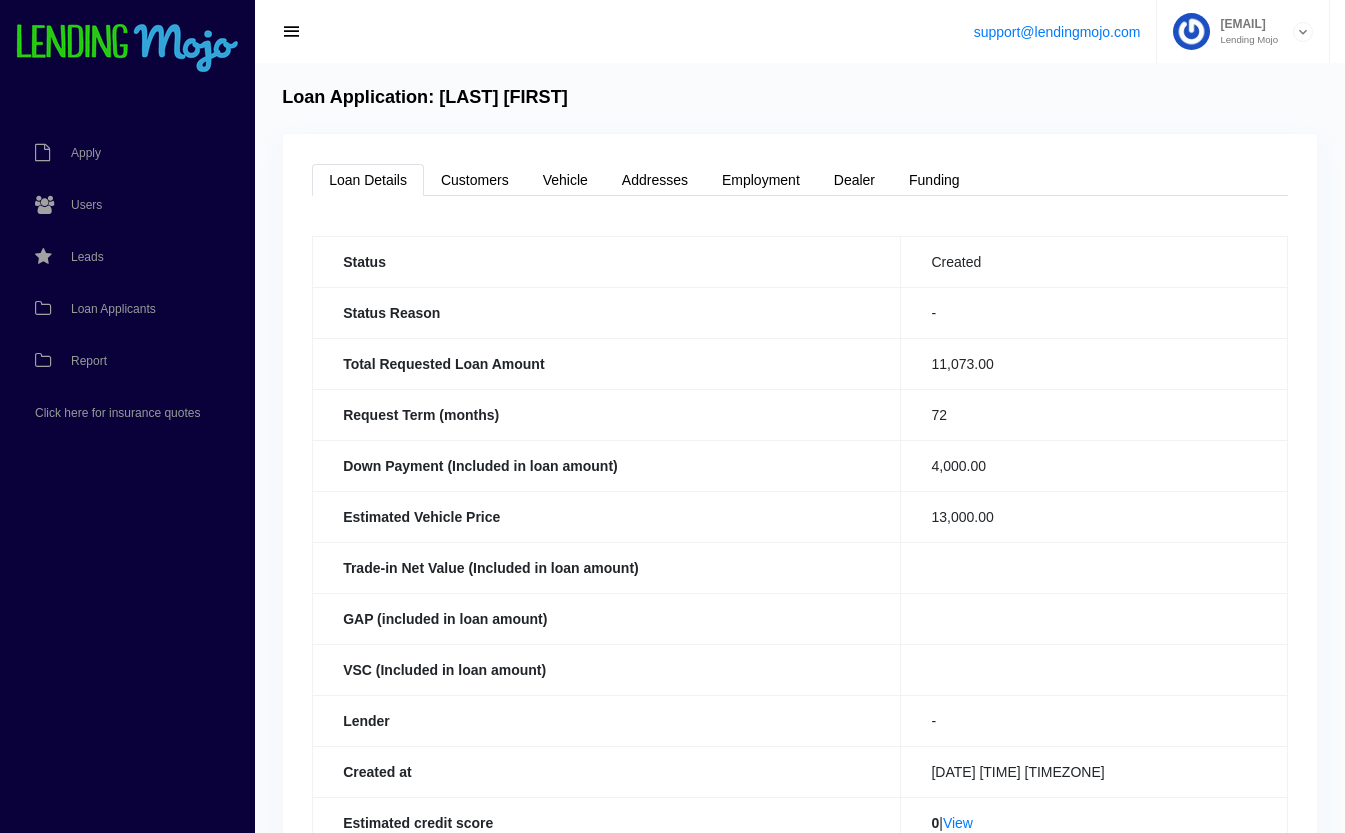 scroll, scrollTop: 0, scrollLeft: 0, axis: both 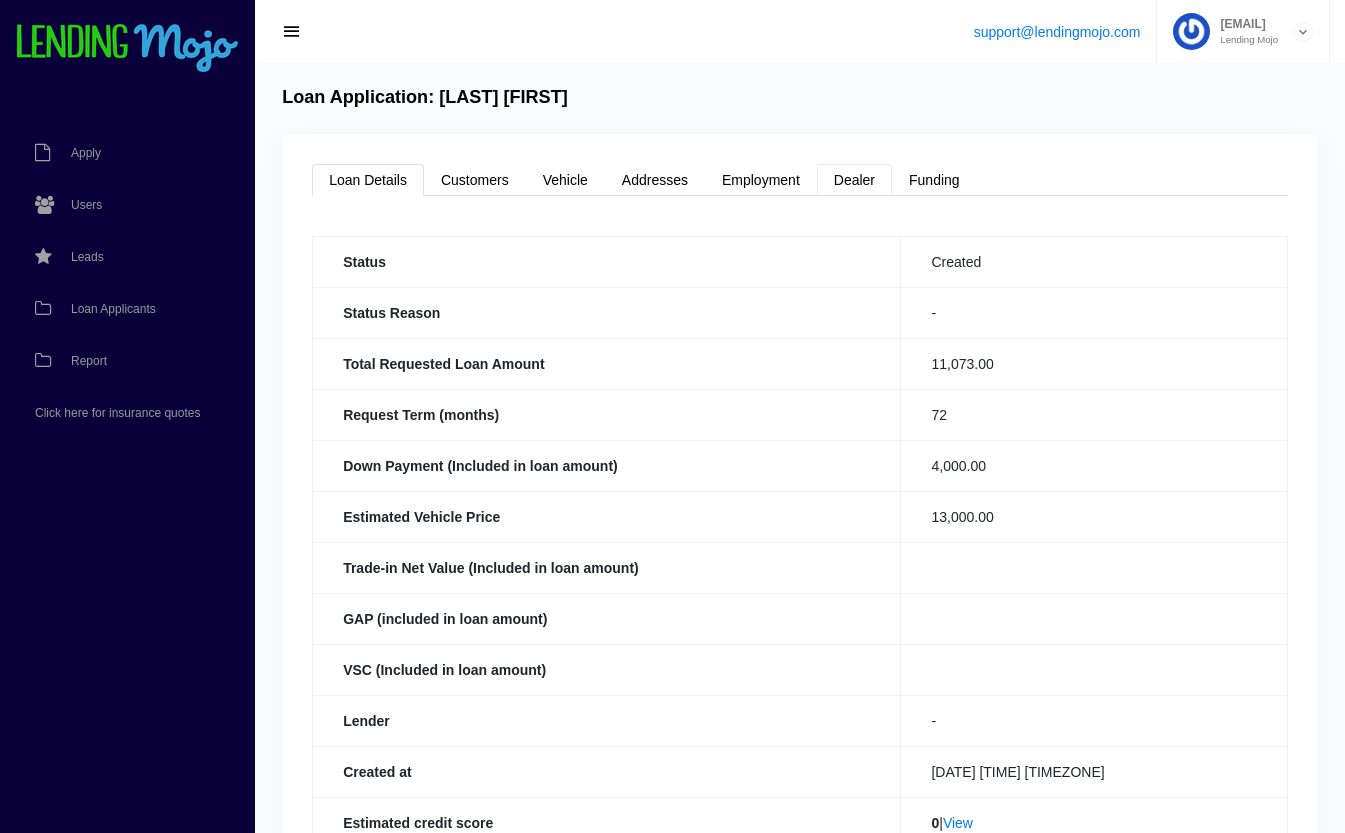 click on "Dealer" at bounding box center [854, 180] 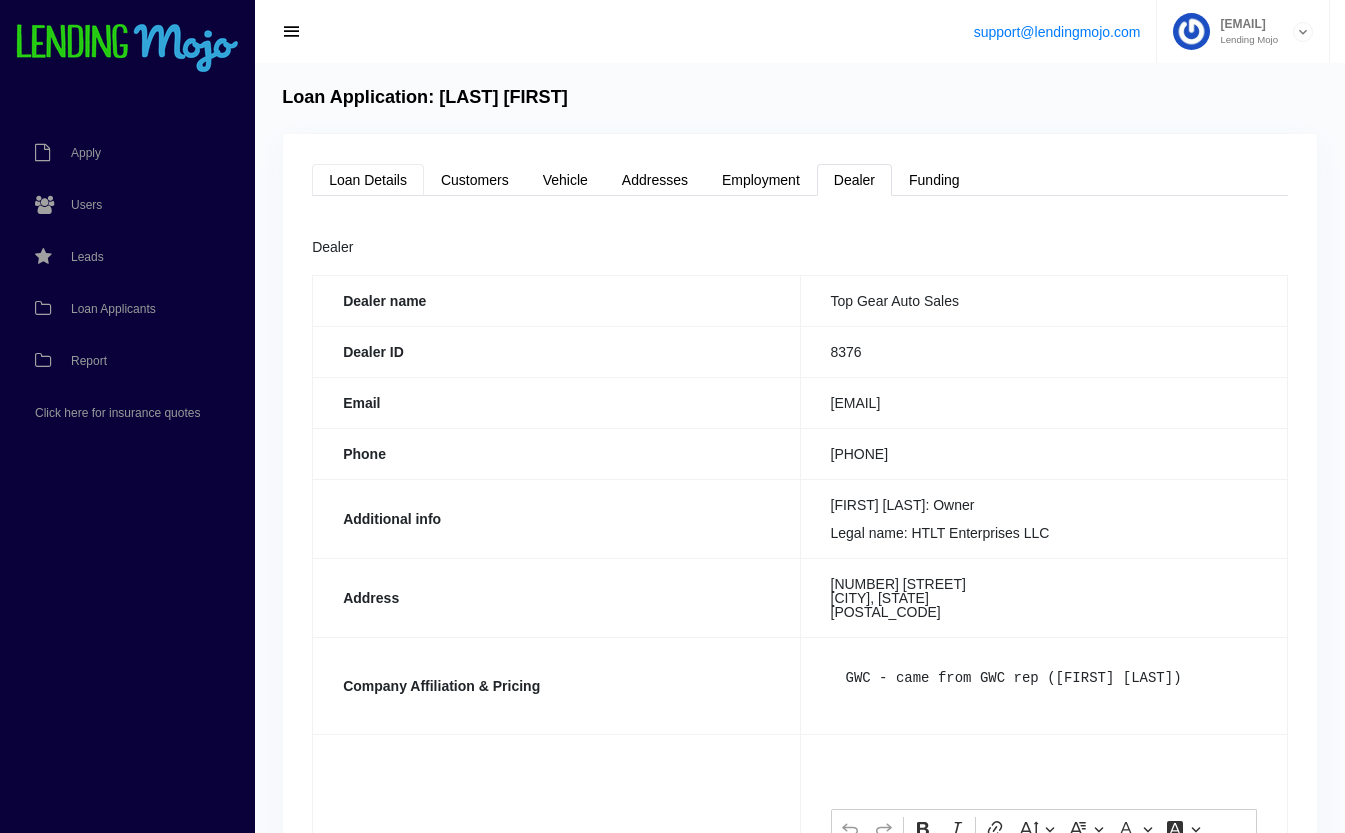 click on "Loan Details" at bounding box center [368, 180] 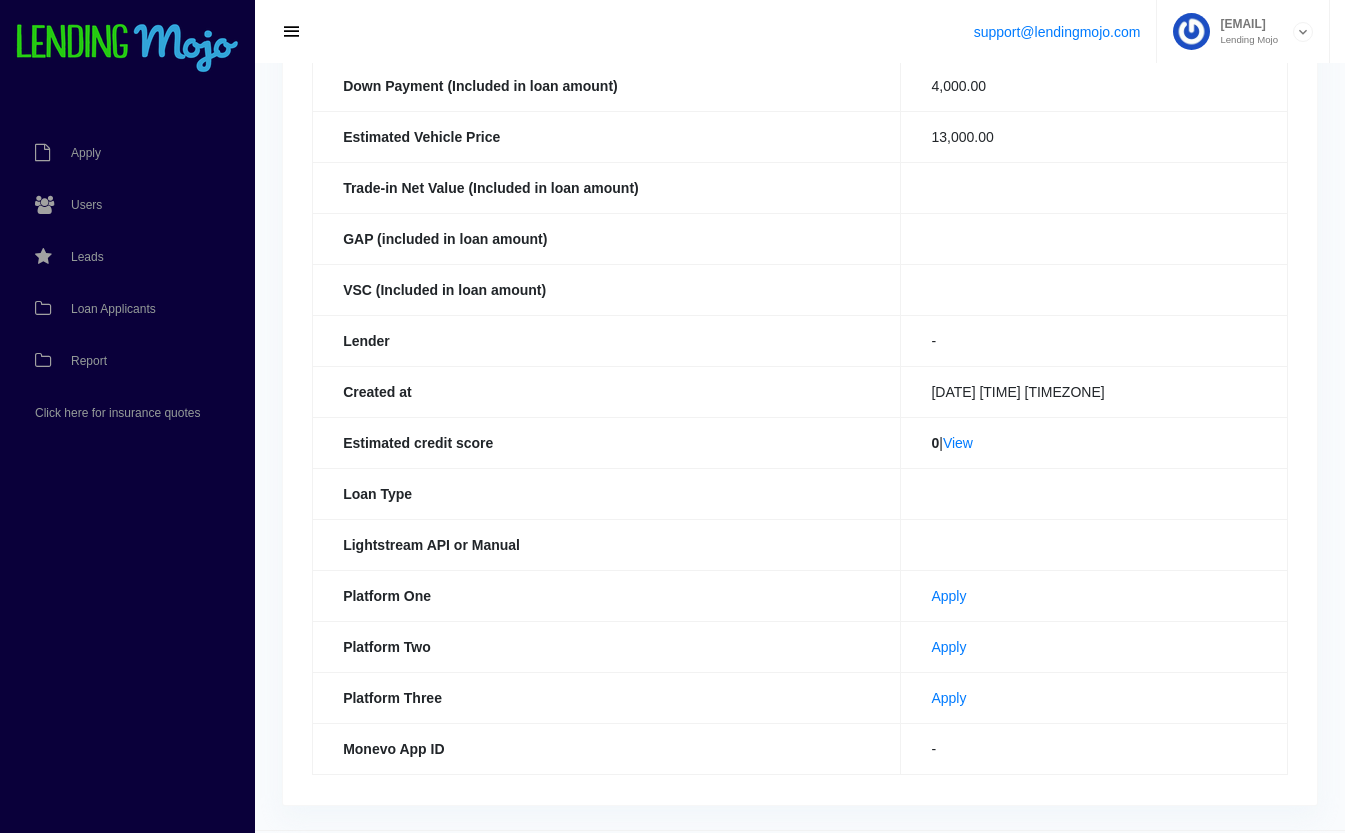 scroll, scrollTop: 437, scrollLeft: 0, axis: vertical 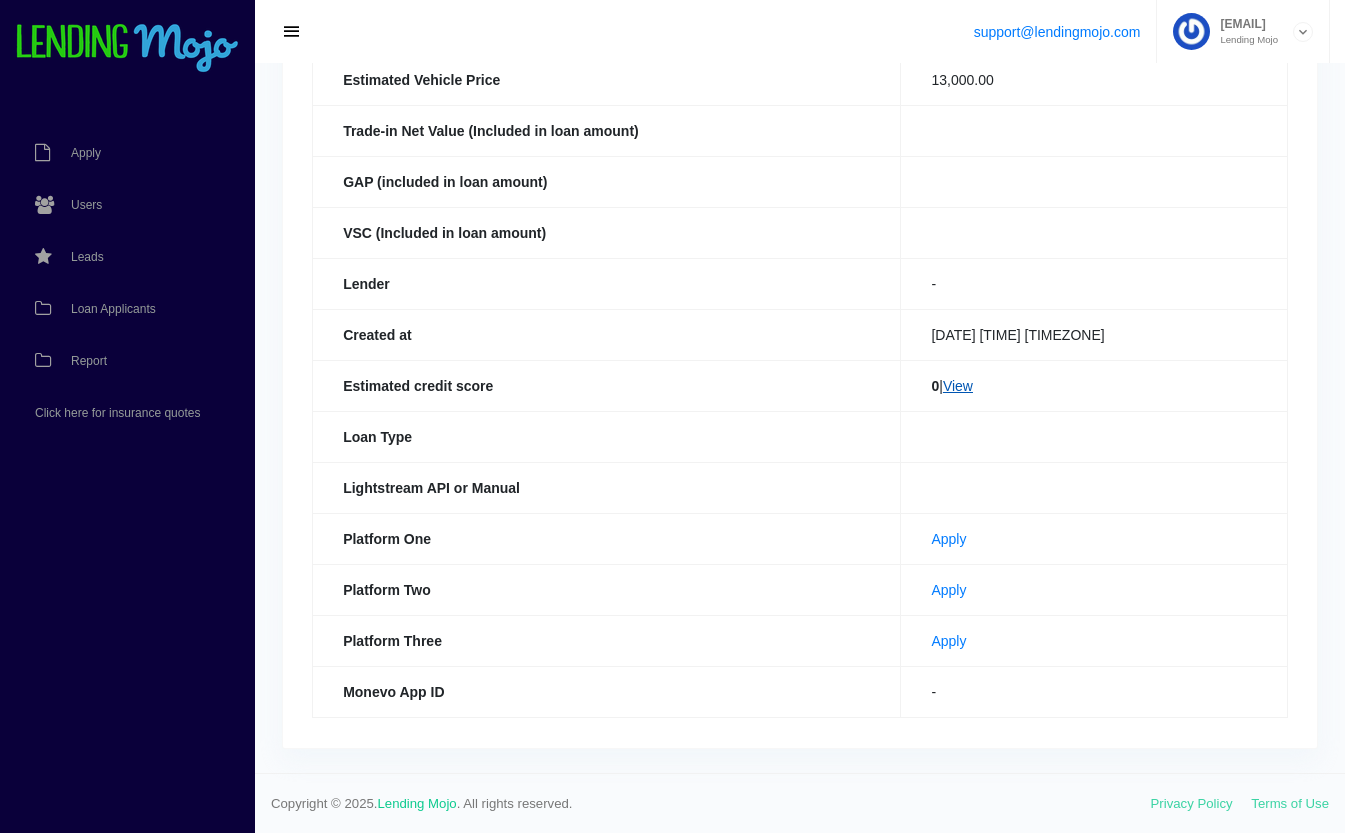 click on "View" at bounding box center (958, 386) 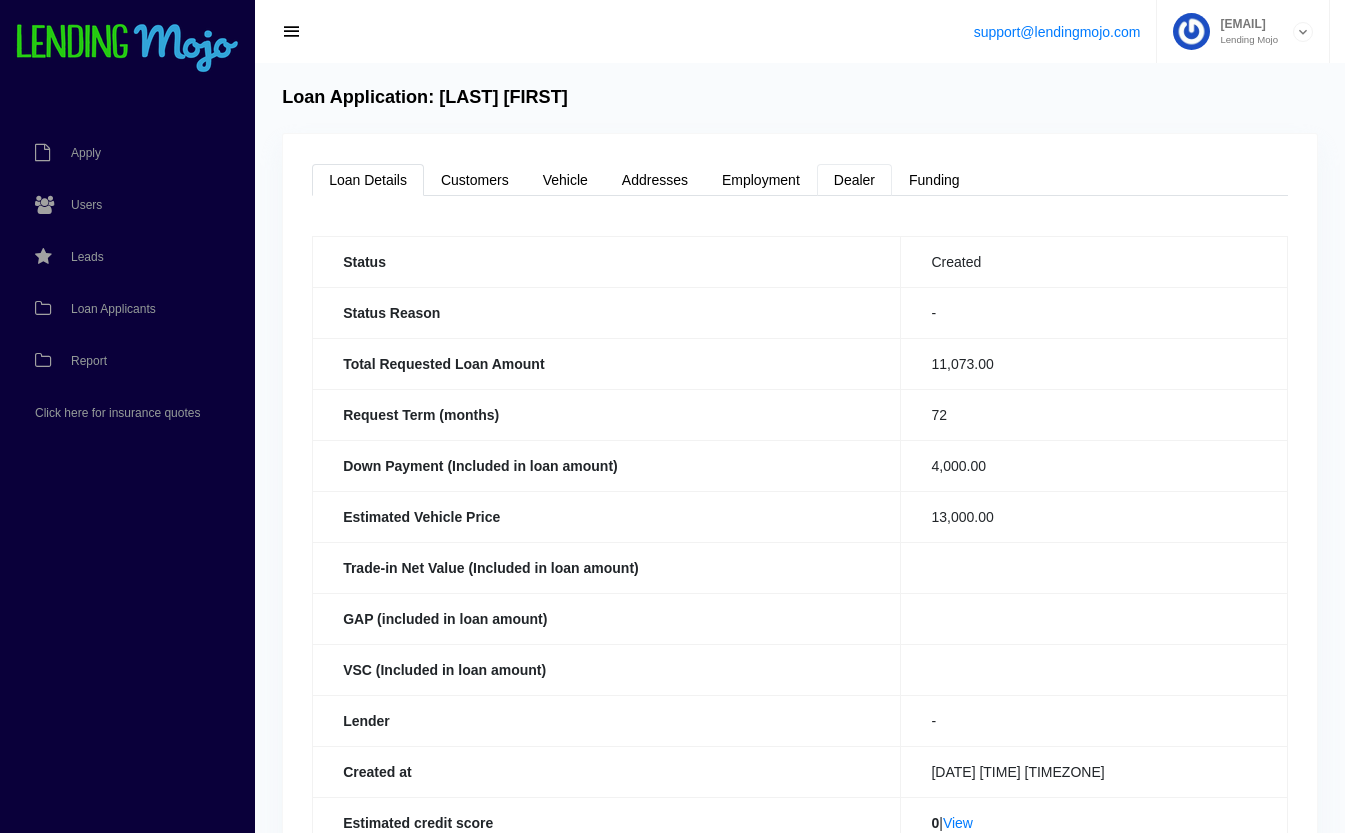 click on "Dealer" at bounding box center [854, 180] 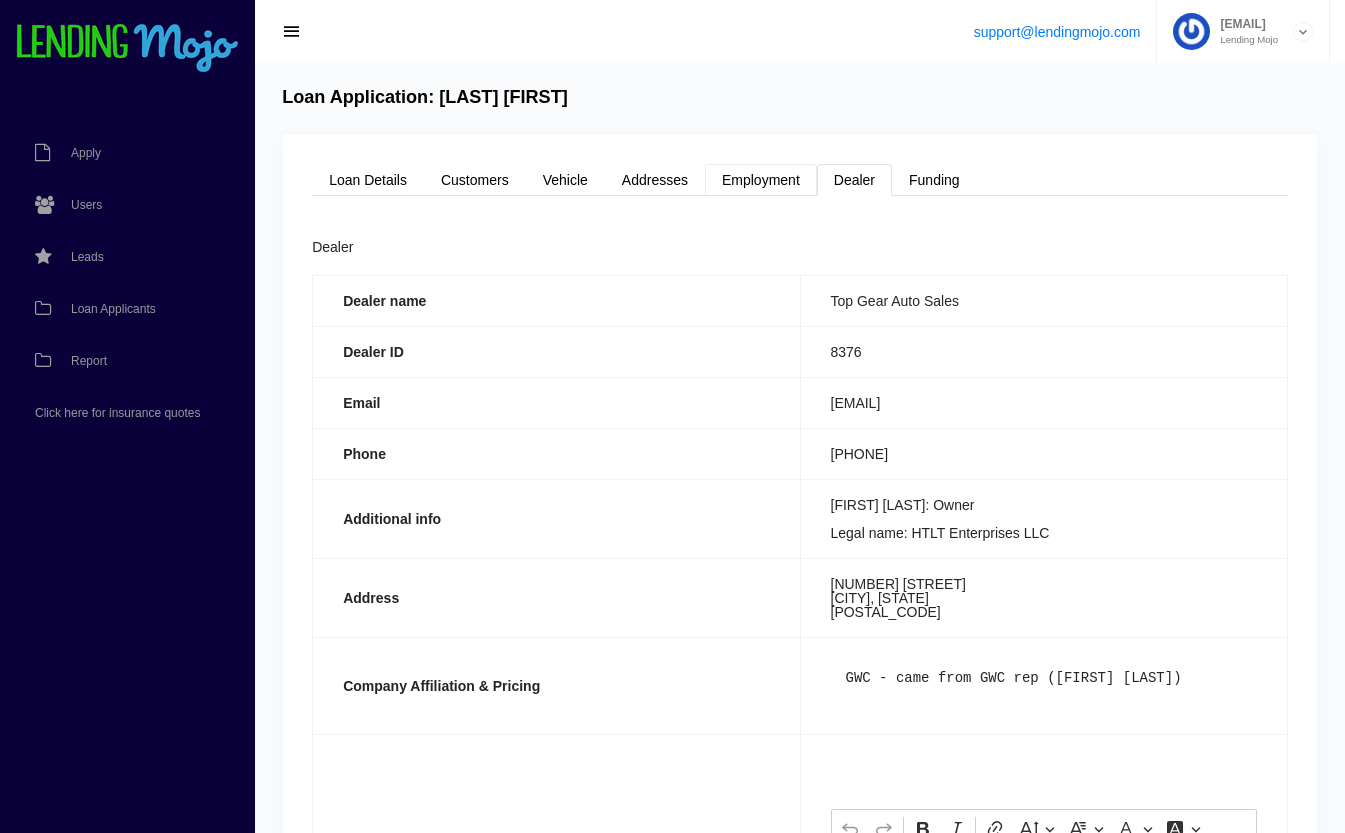 click on "Employment" at bounding box center (761, 180) 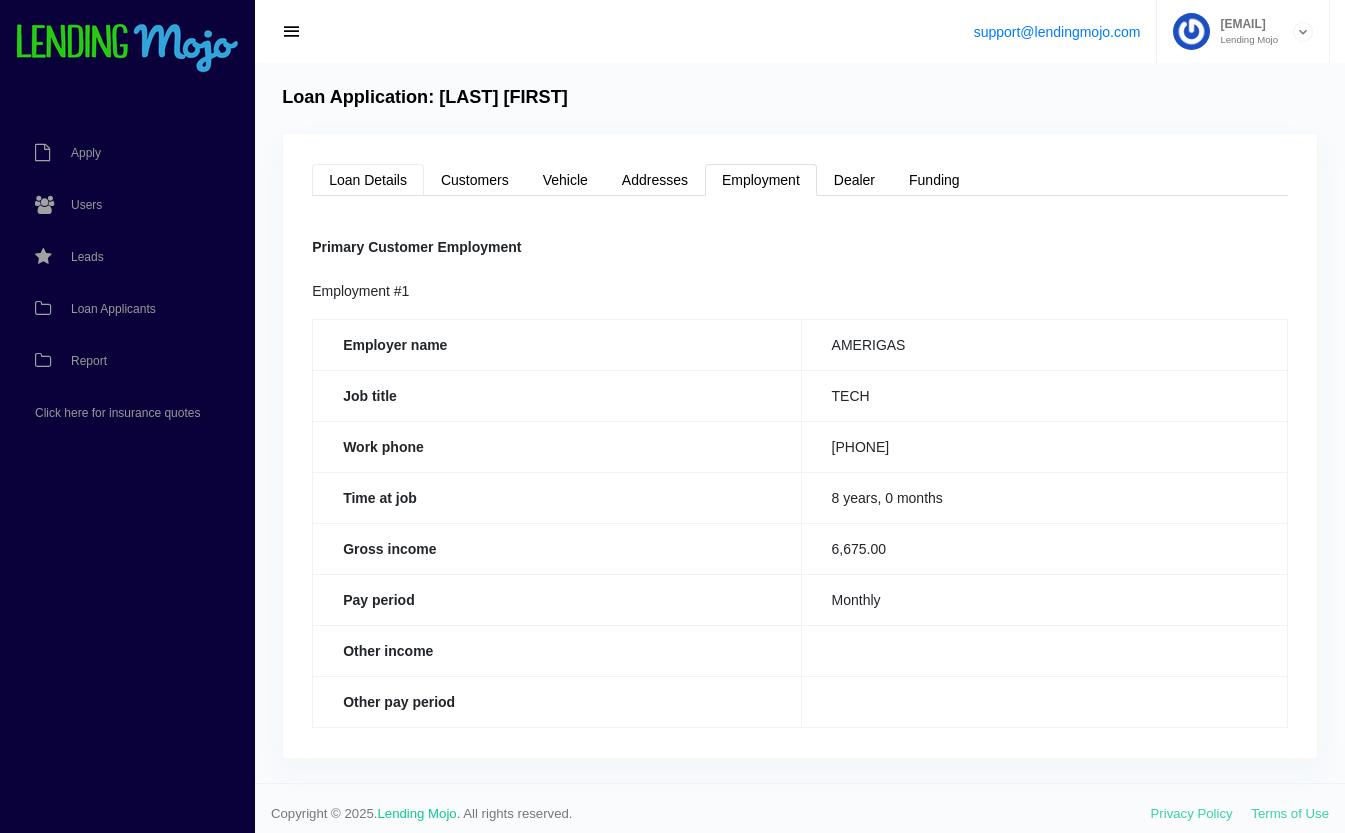 click on "Loan Details" at bounding box center [368, 180] 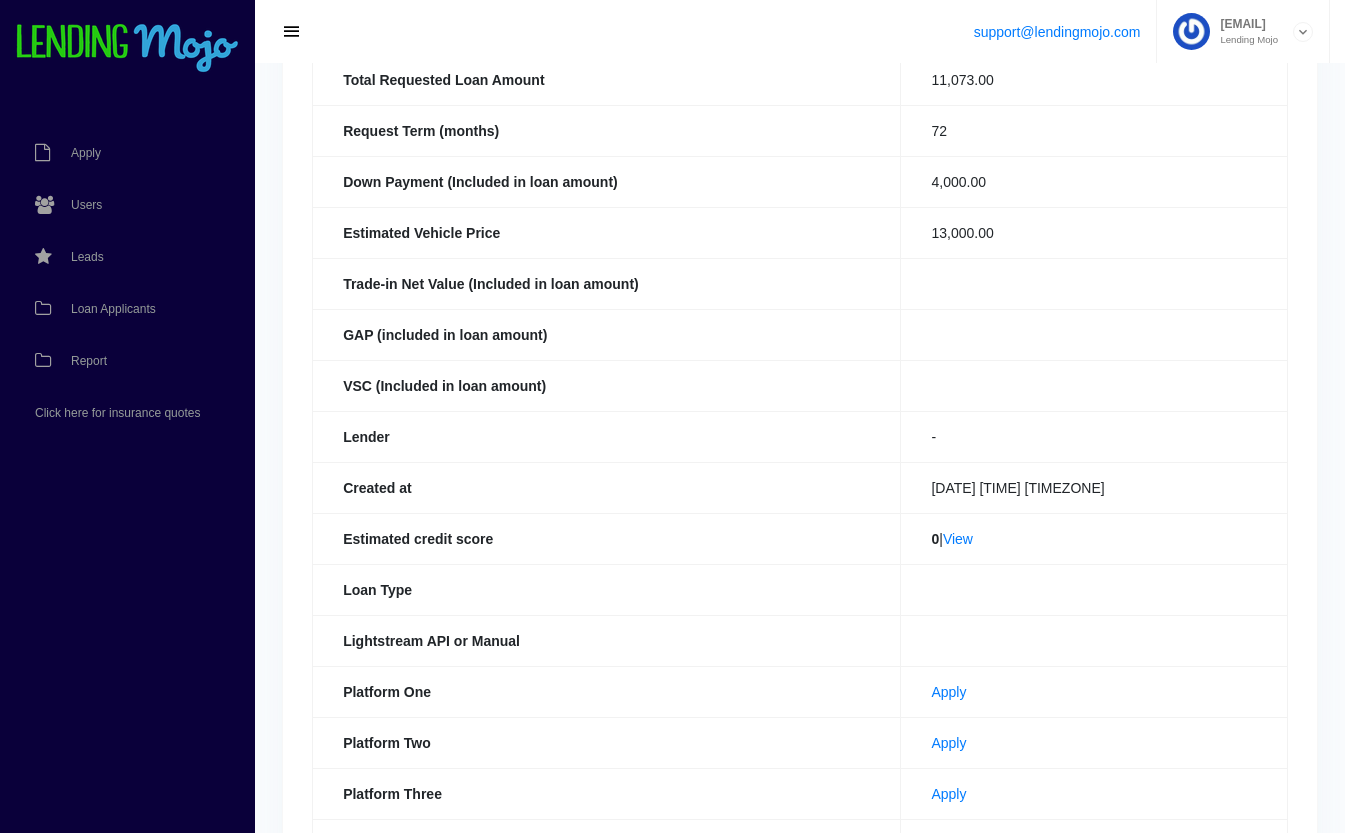 scroll, scrollTop: 0, scrollLeft: 0, axis: both 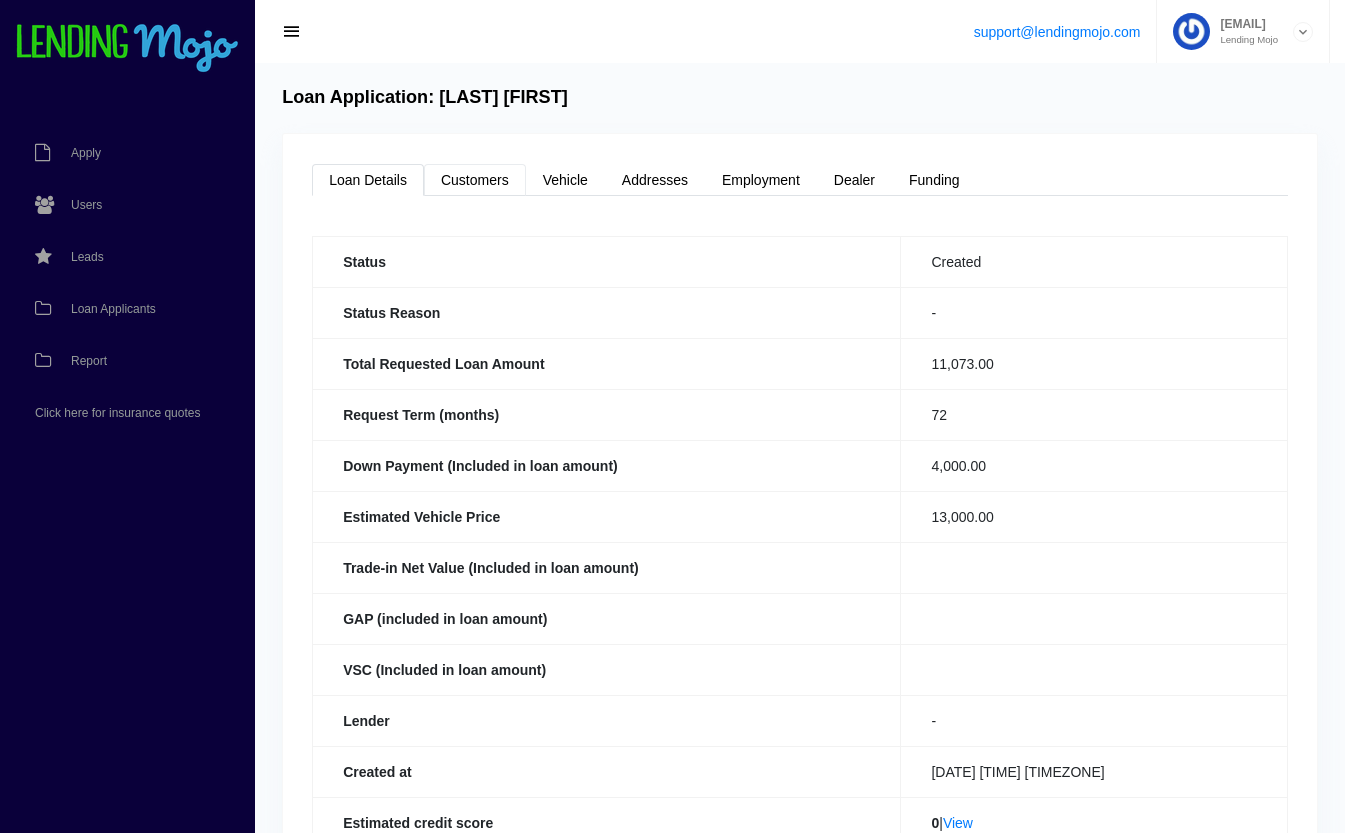 click on "Customers" at bounding box center [475, 180] 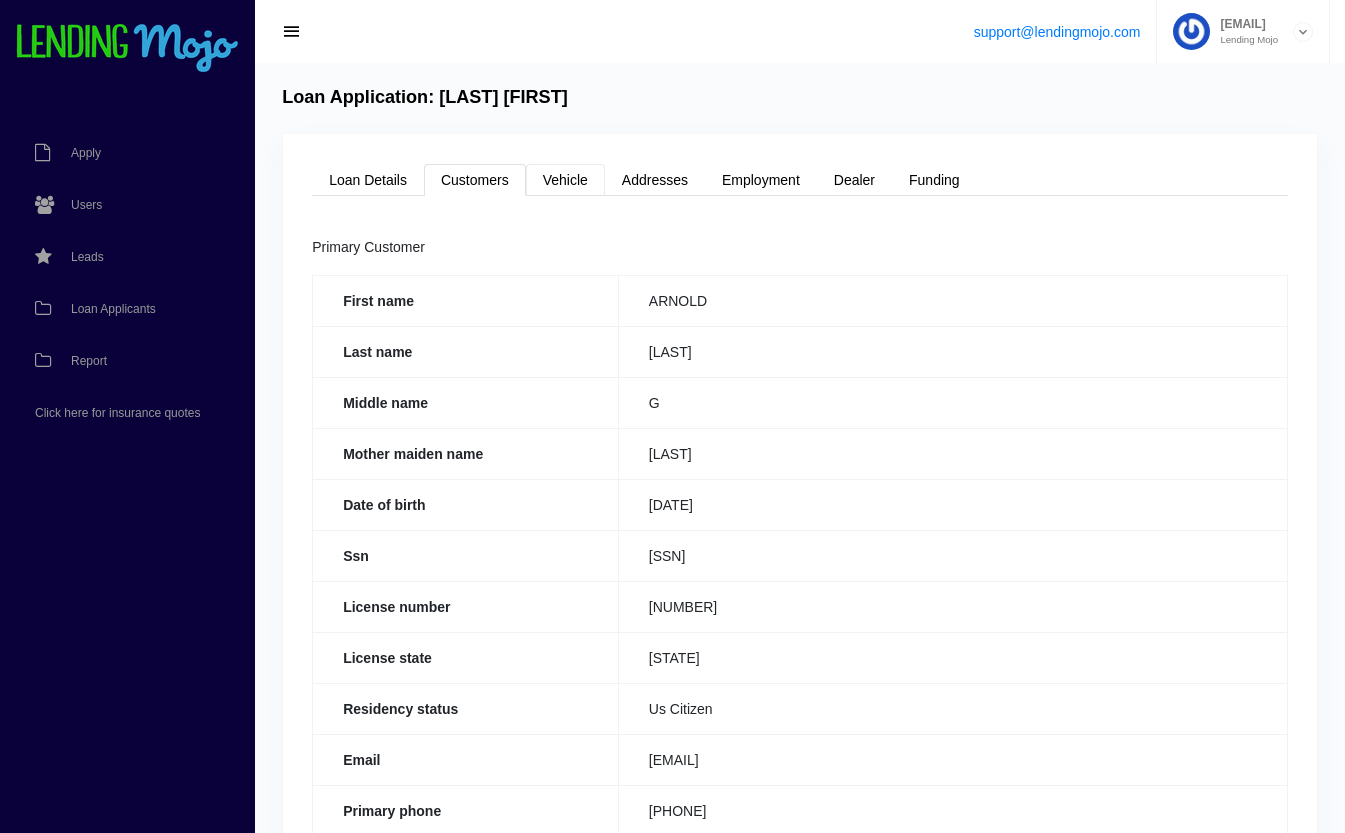 click on "Vehicle" at bounding box center [565, 180] 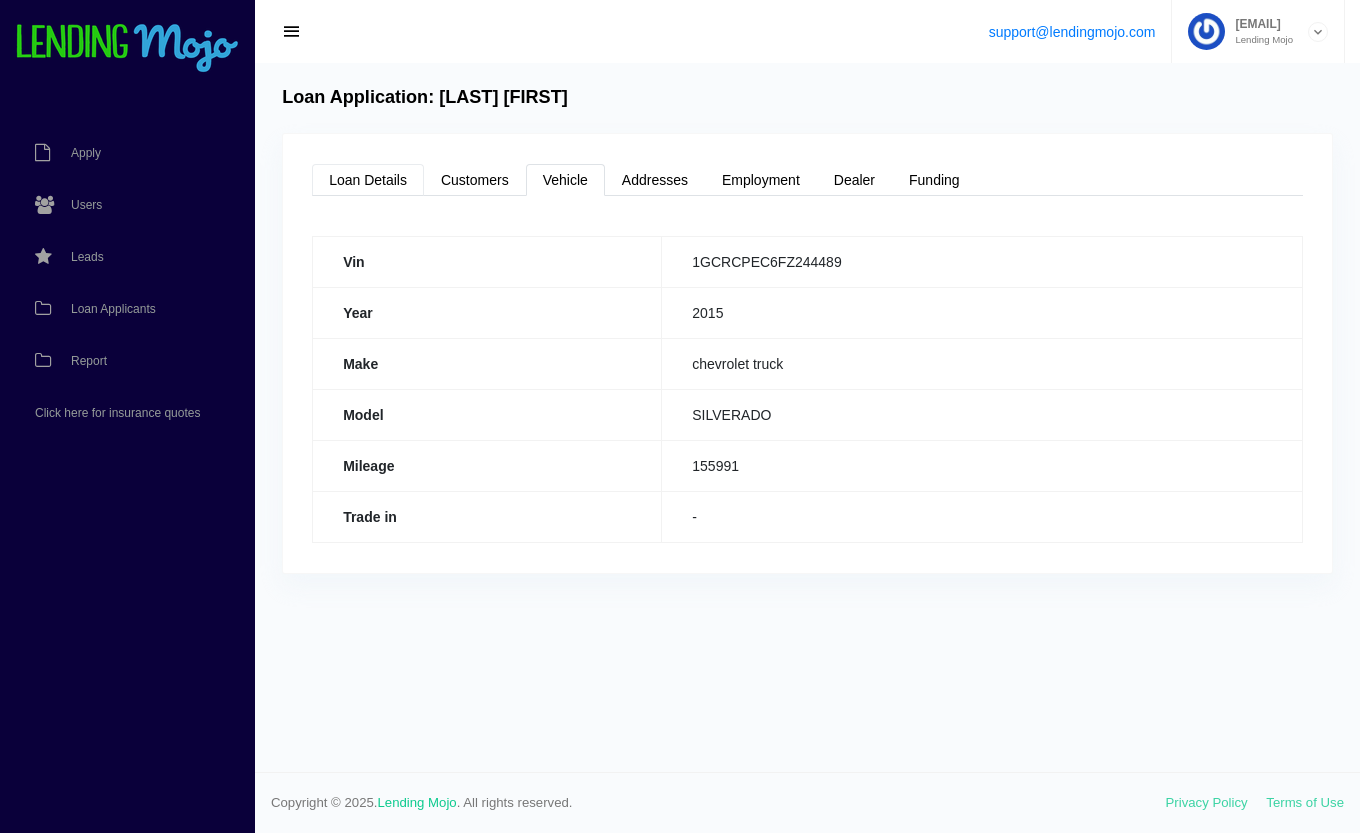 click on "Loan Details" at bounding box center [368, 180] 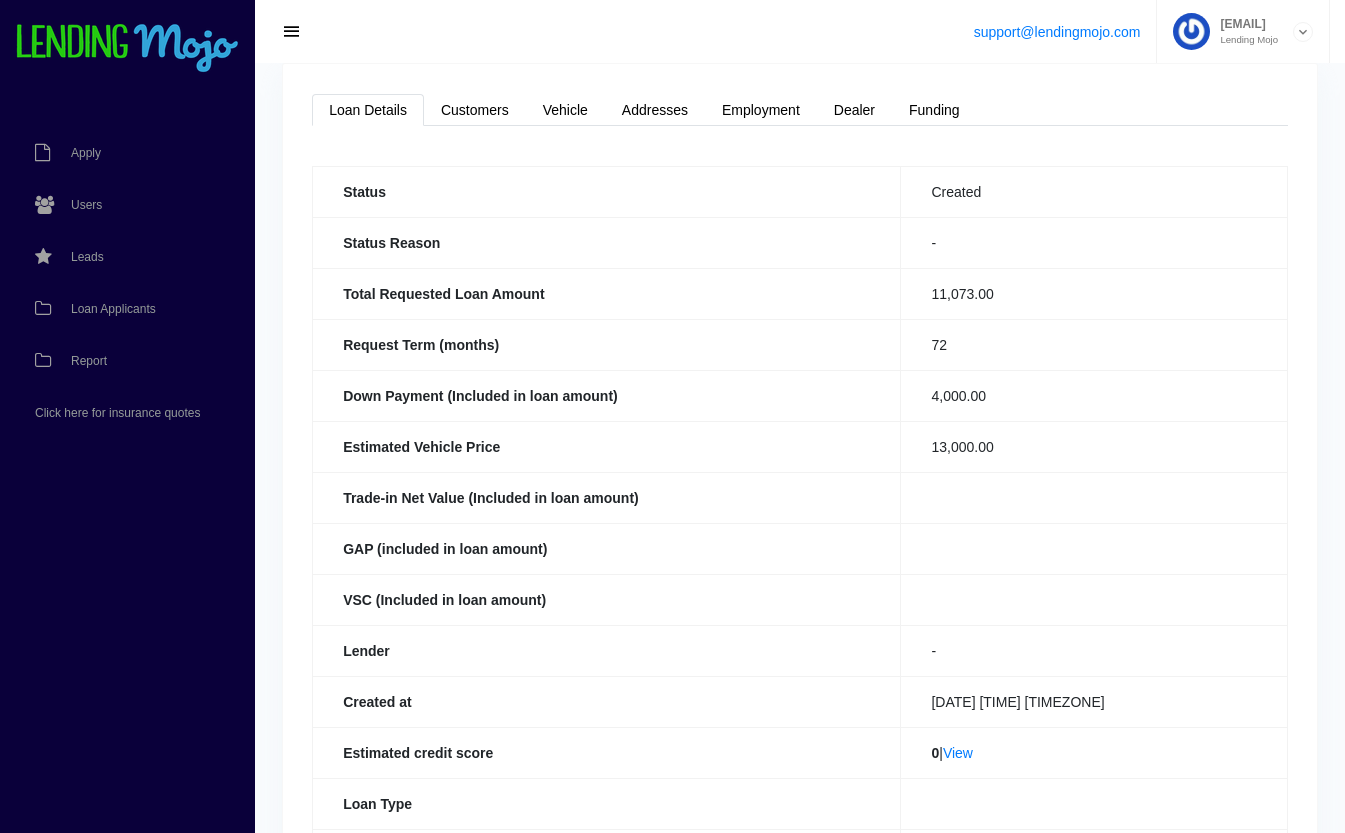 scroll, scrollTop: 0, scrollLeft: 0, axis: both 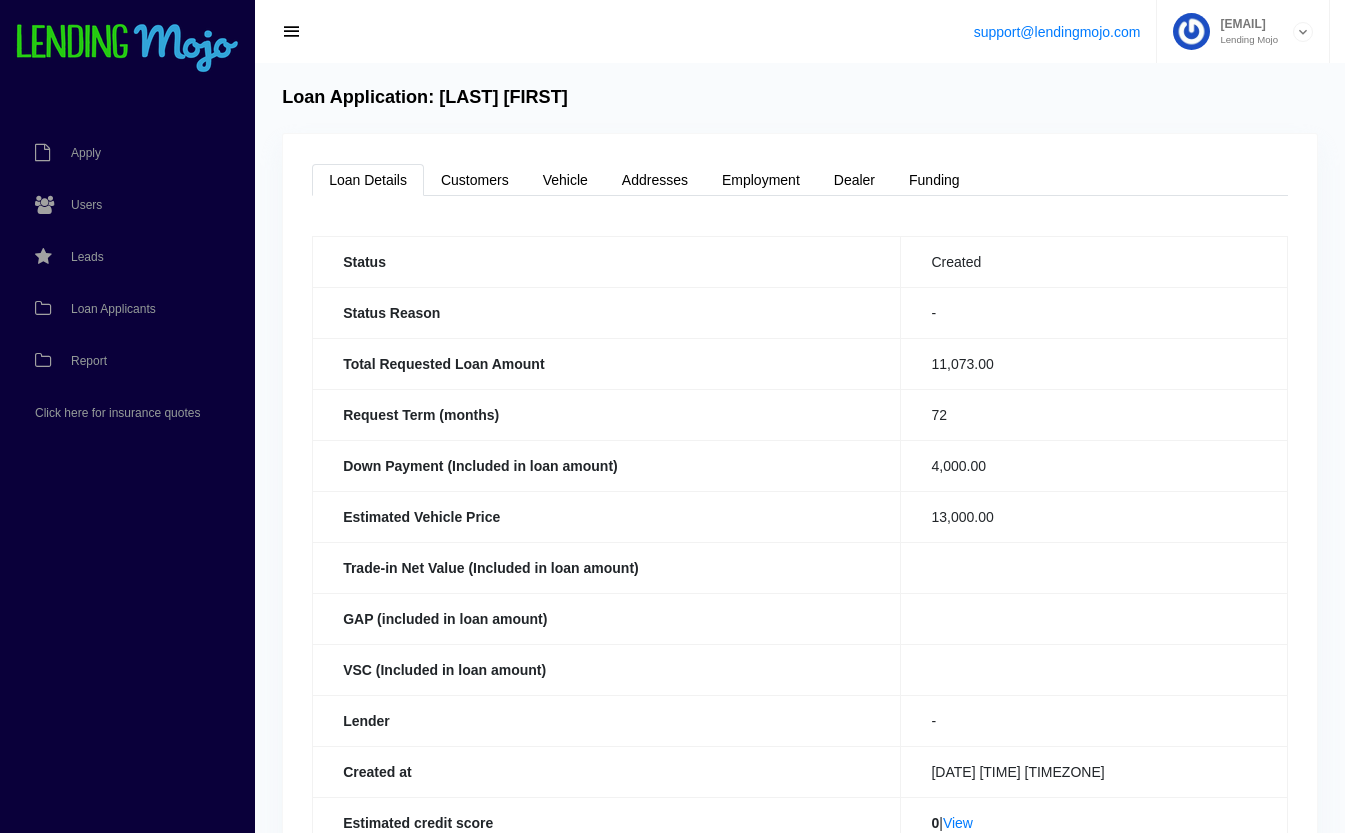 click on "Loan Details
Customers
Vehicle
Addresses
Employment
Dealer
Funding
Status
Created
Status Reason
-
Total Requested Loan Amount
11,073.00
Request Term (months)
72
Down Payment (Included in loan amount)
4,000.00
Estimated Vehicle Price
13,000.00
Trade-in Net Value (Included in loan amount)
GAP (included in loan amount)
VSC (Included in loan amount)
Lender
-
Created at
08/04/2025 12:49 PM EDT
Estimated credit score
0    |    View" at bounding box center [800, 659] 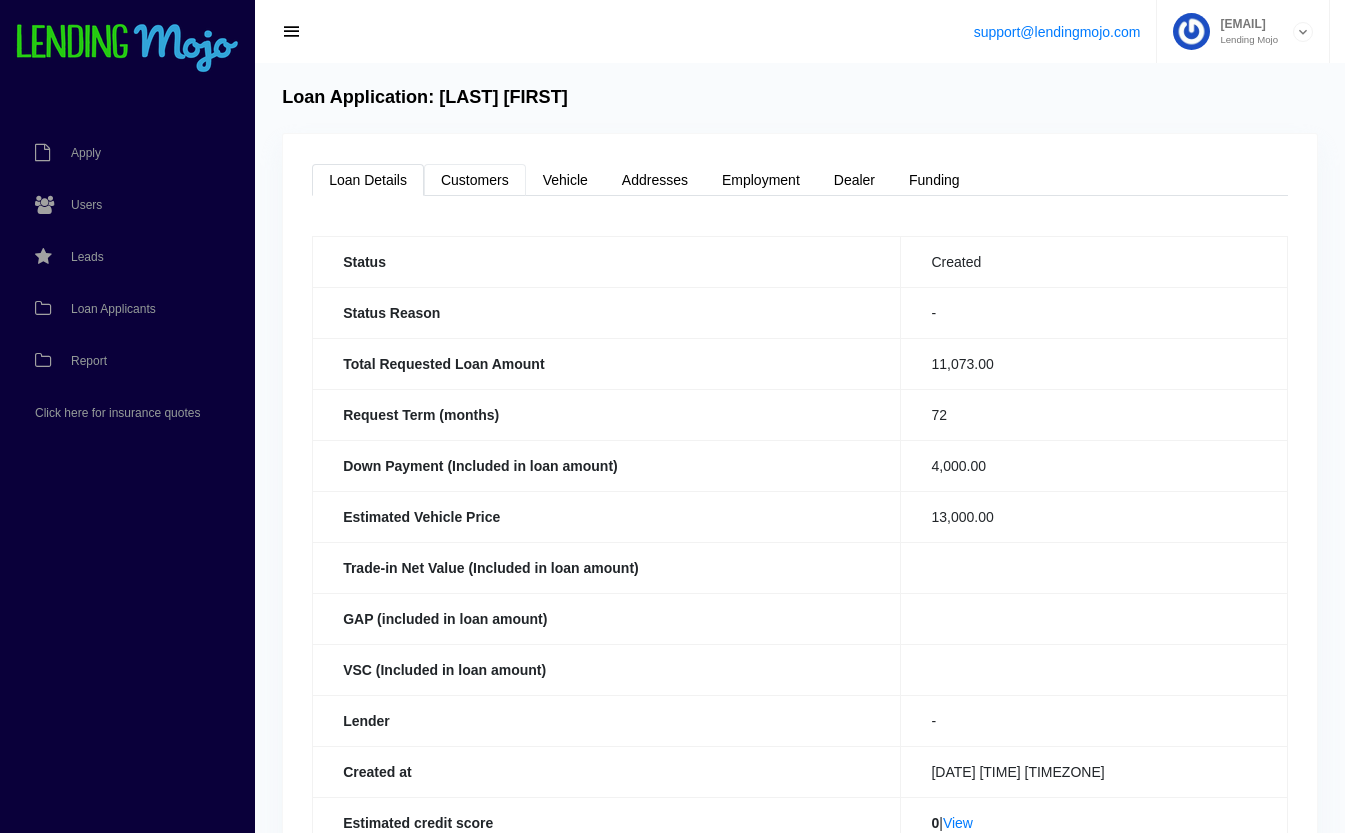 click on "Customers" at bounding box center [475, 180] 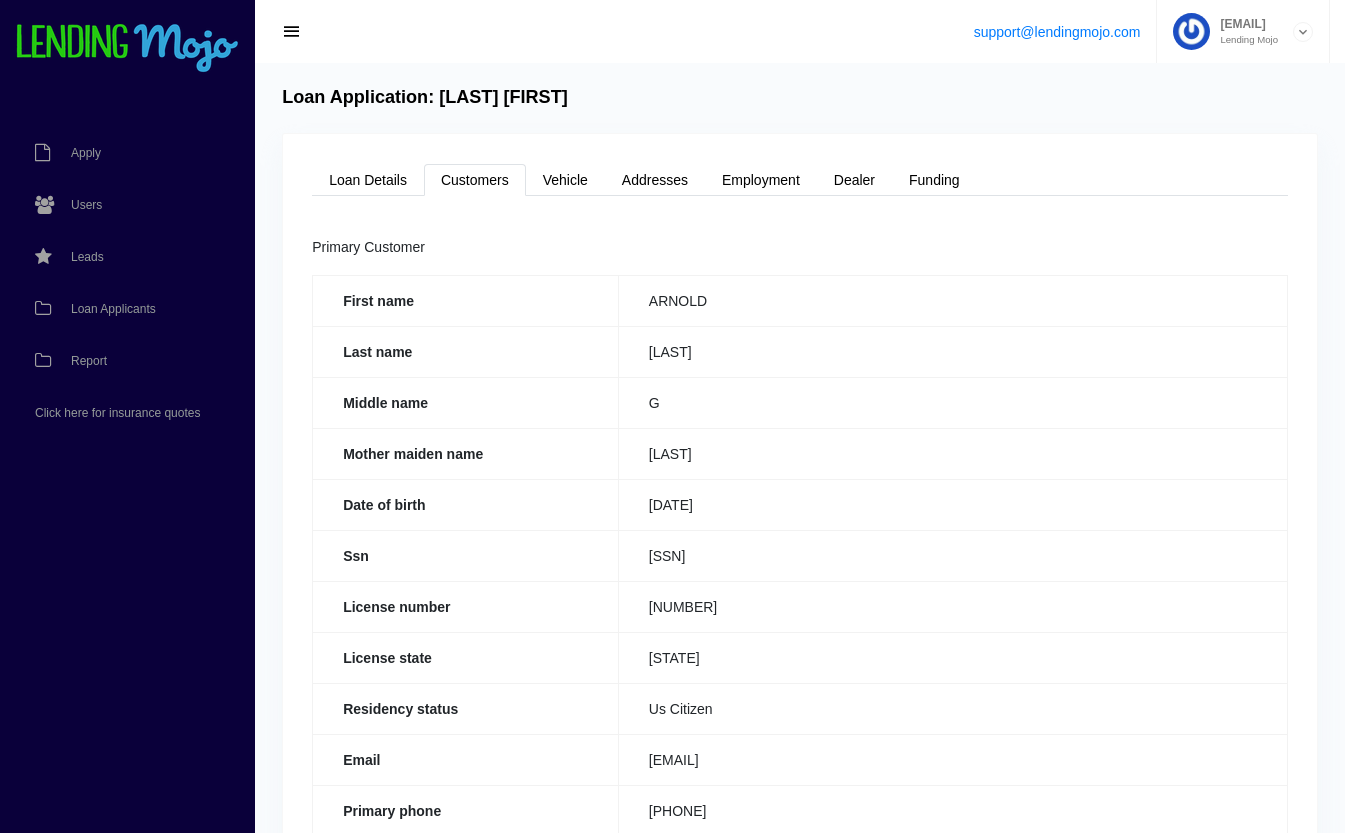drag, startPoint x: 758, startPoint y: 559, endPoint x: 643, endPoint y: 563, distance: 115.06954 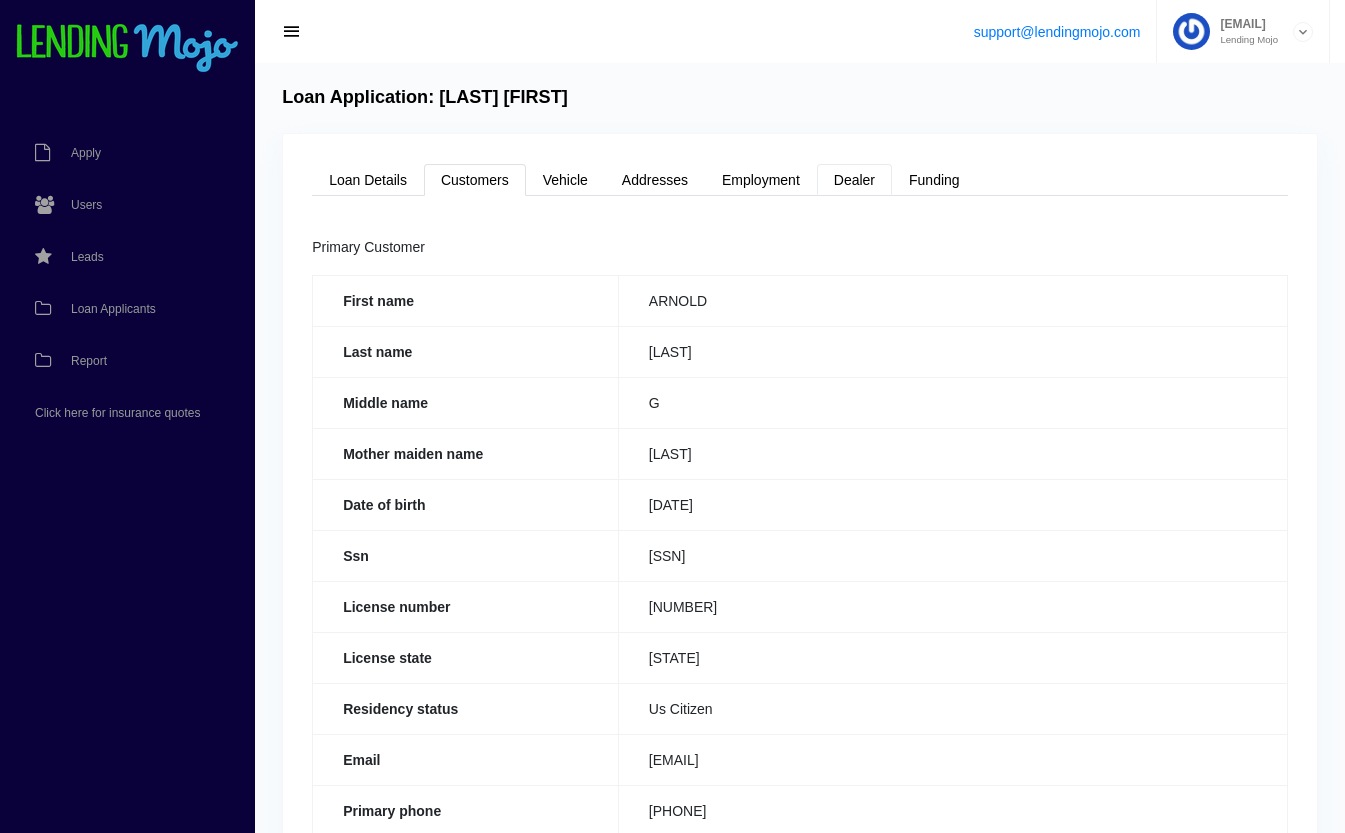 click on "Dealer" at bounding box center [854, 180] 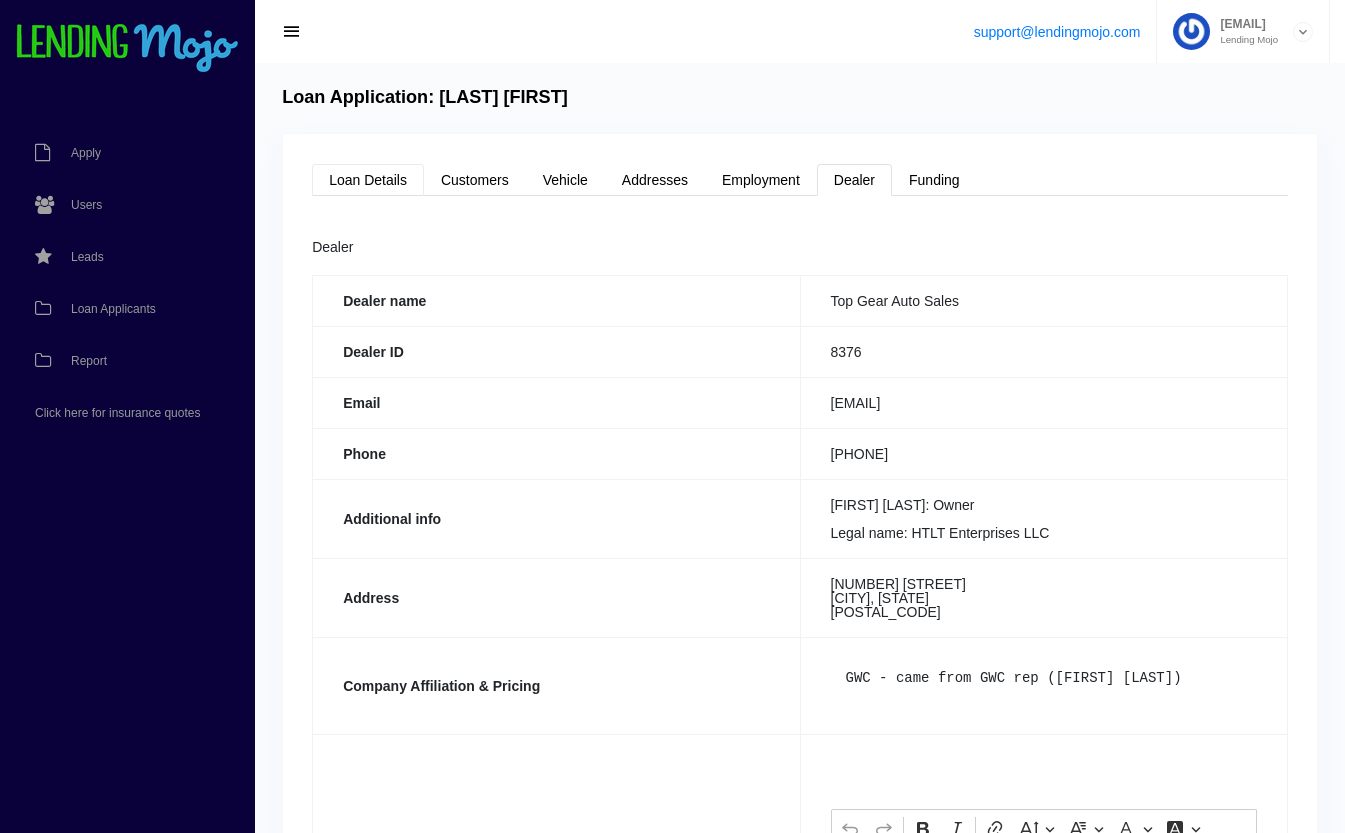 click on "Loan Details" at bounding box center [368, 180] 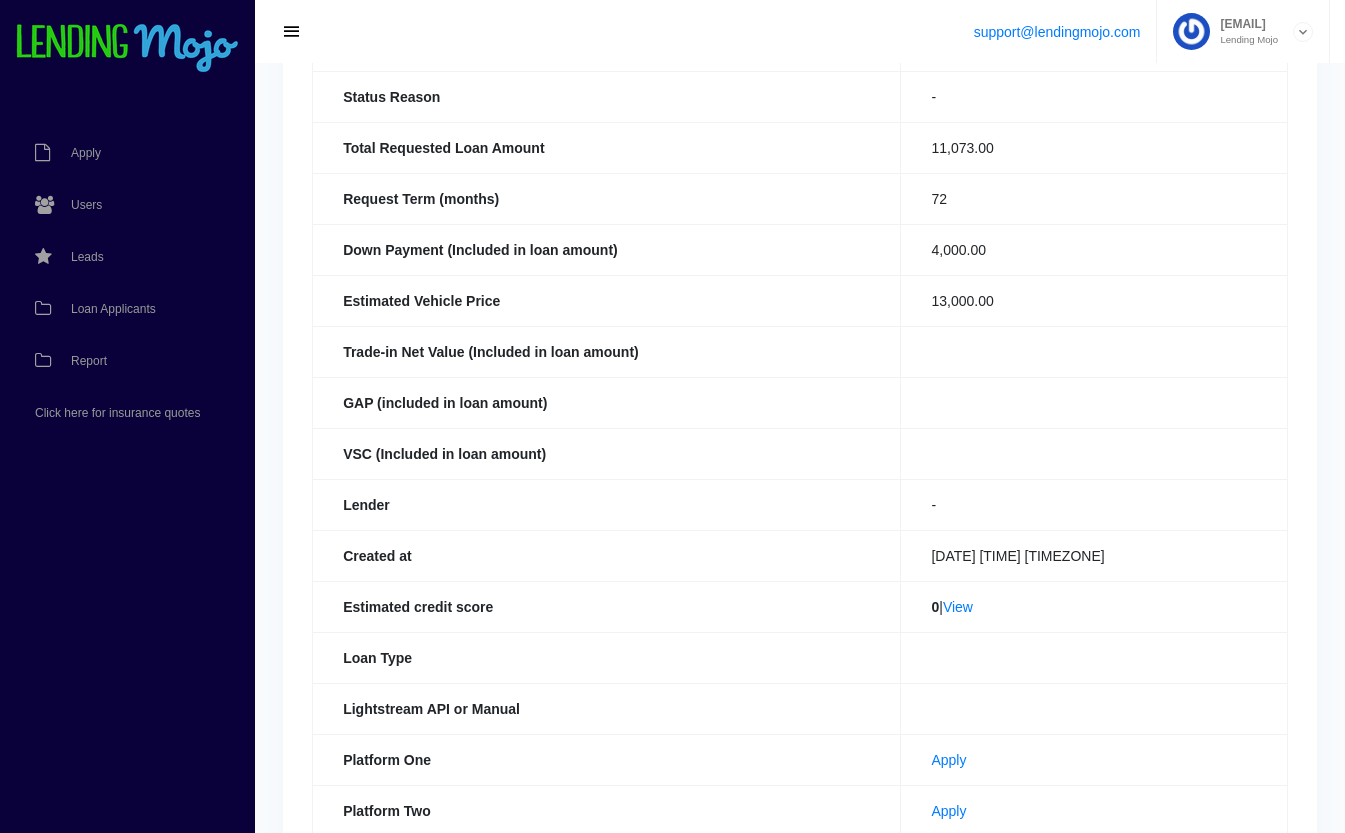 scroll, scrollTop: 437, scrollLeft: 0, axis: vertical 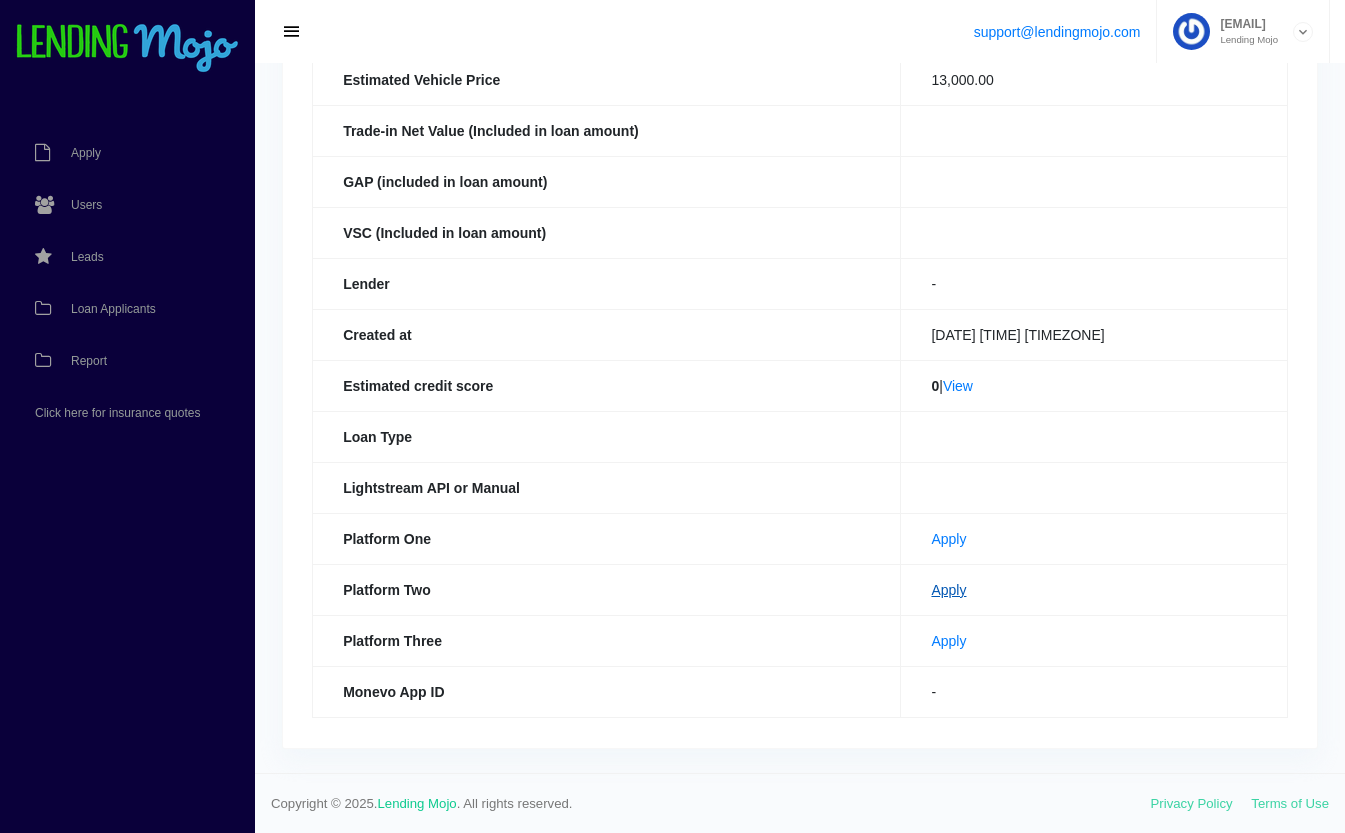 click on "Apply" at bounding box center [948, 590] 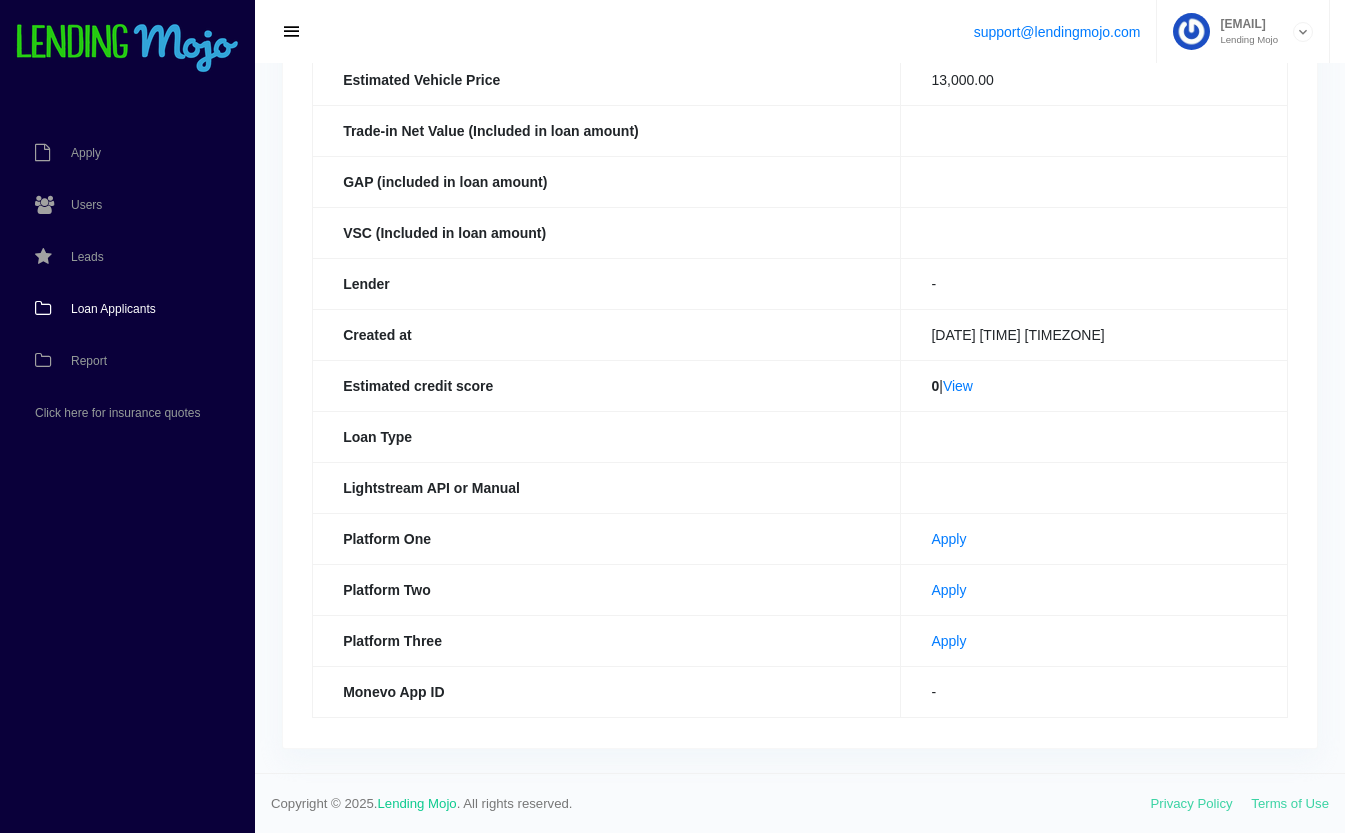 click on "Loan Applicants" at bounding box center [117, 309] 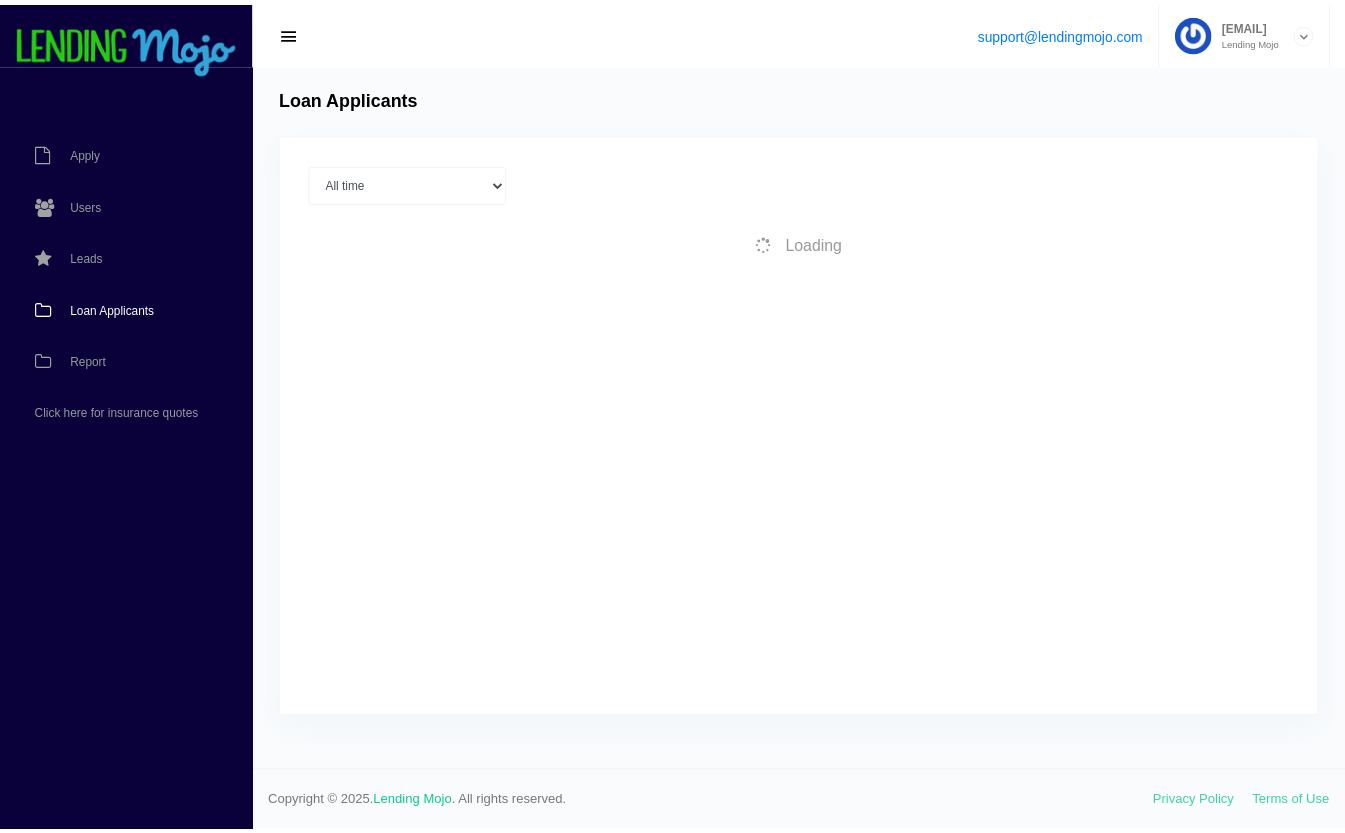 scroll, scrollTop: 0, scrollLeft: 0, axis: both 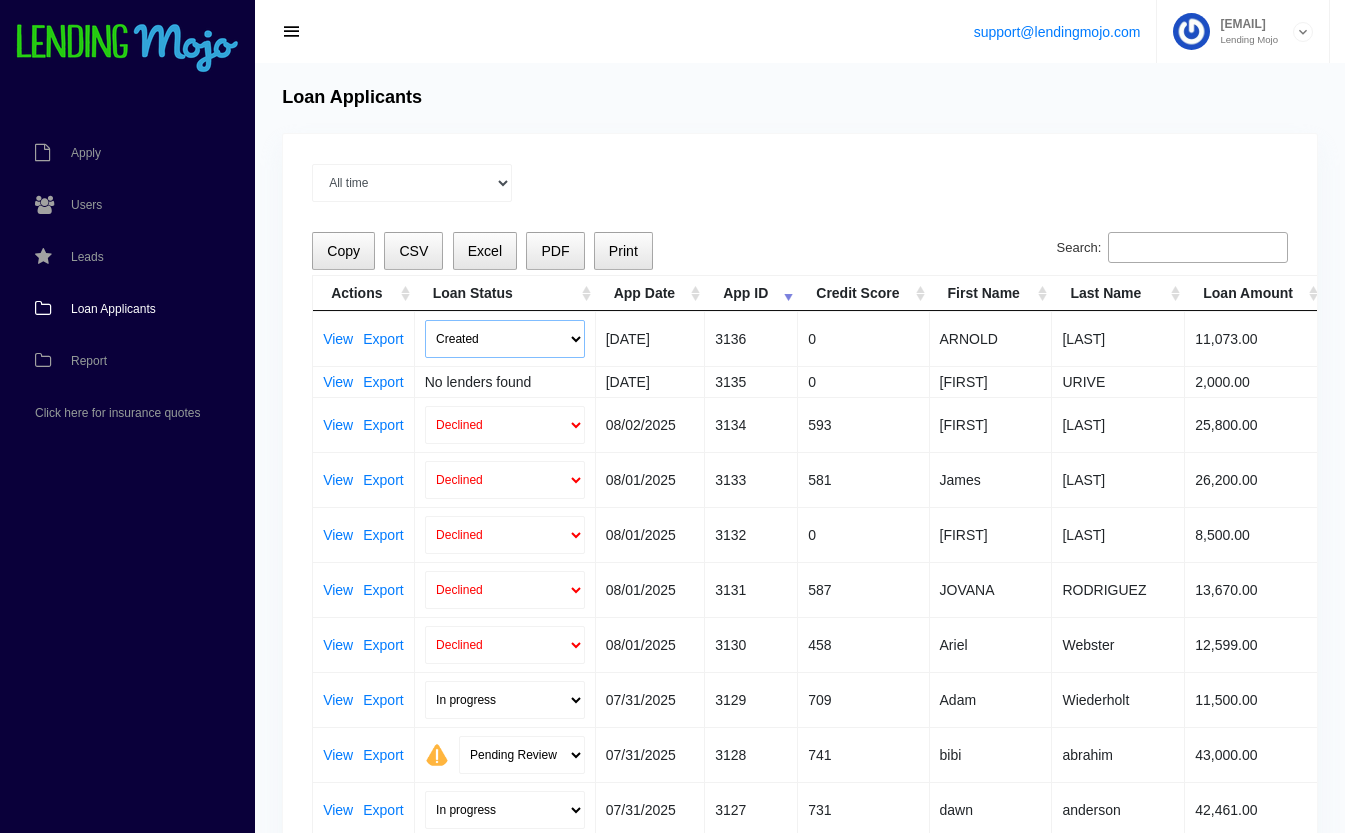 click on "Created Submitted" at bounding box center (505, 339) 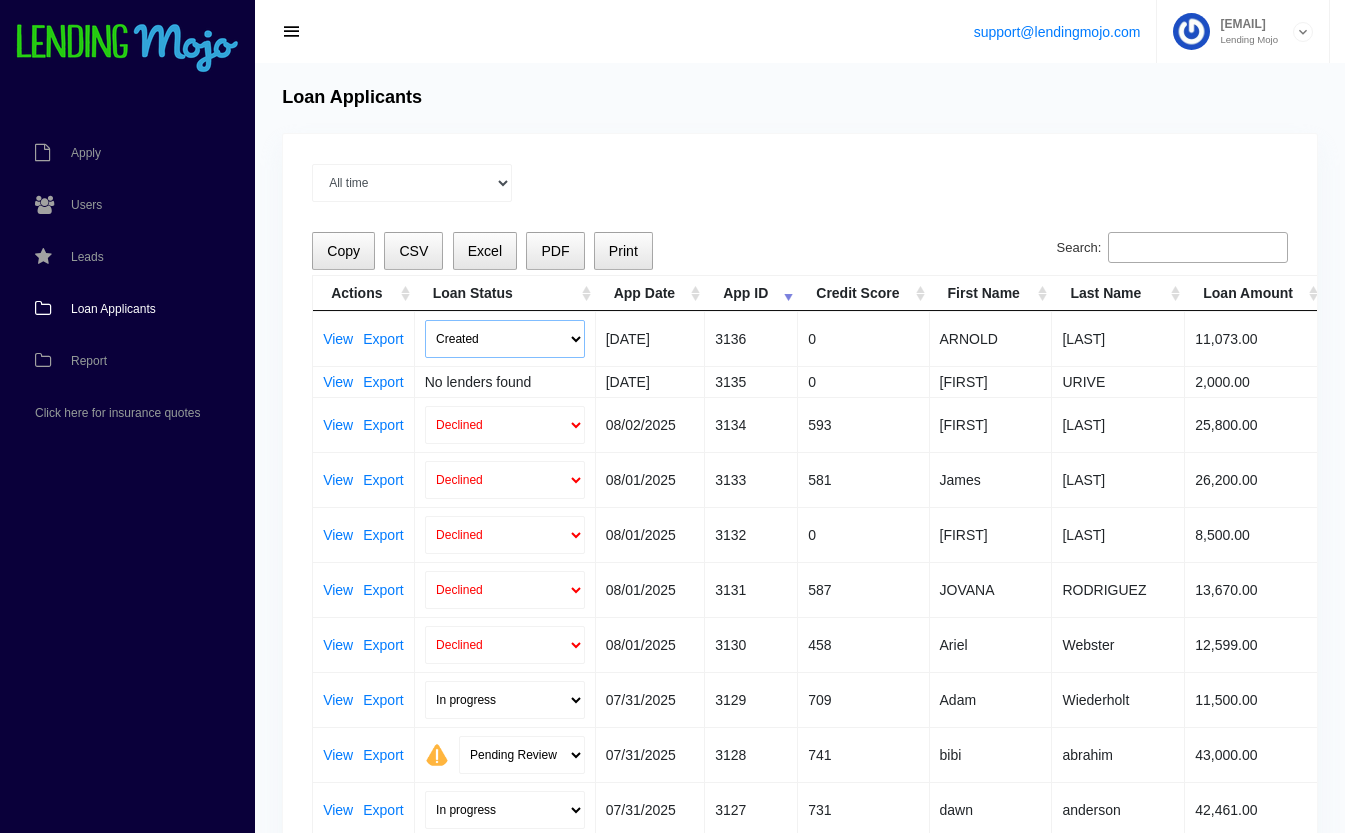 select on "submitted" 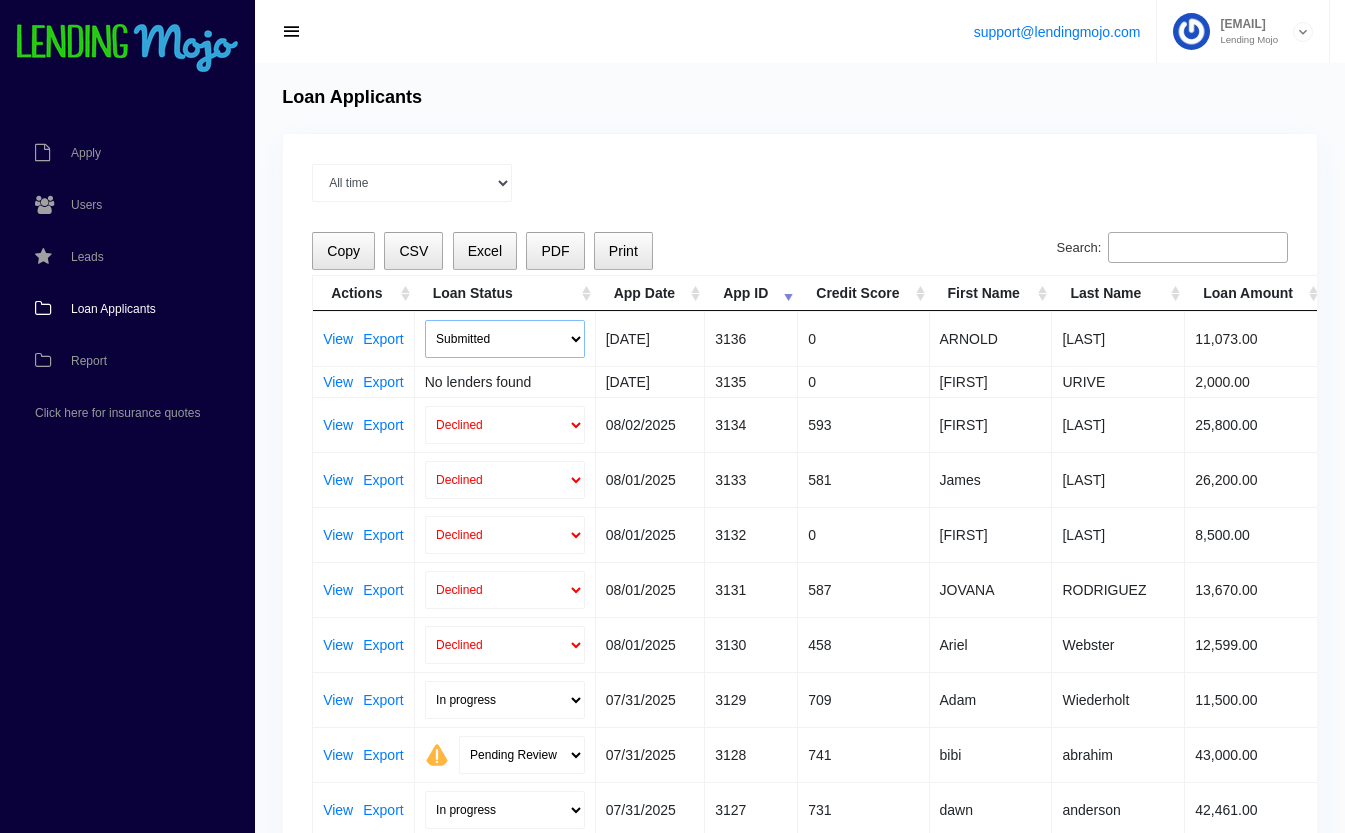 click on "Created Submitted" at bounding box center [505, 339] 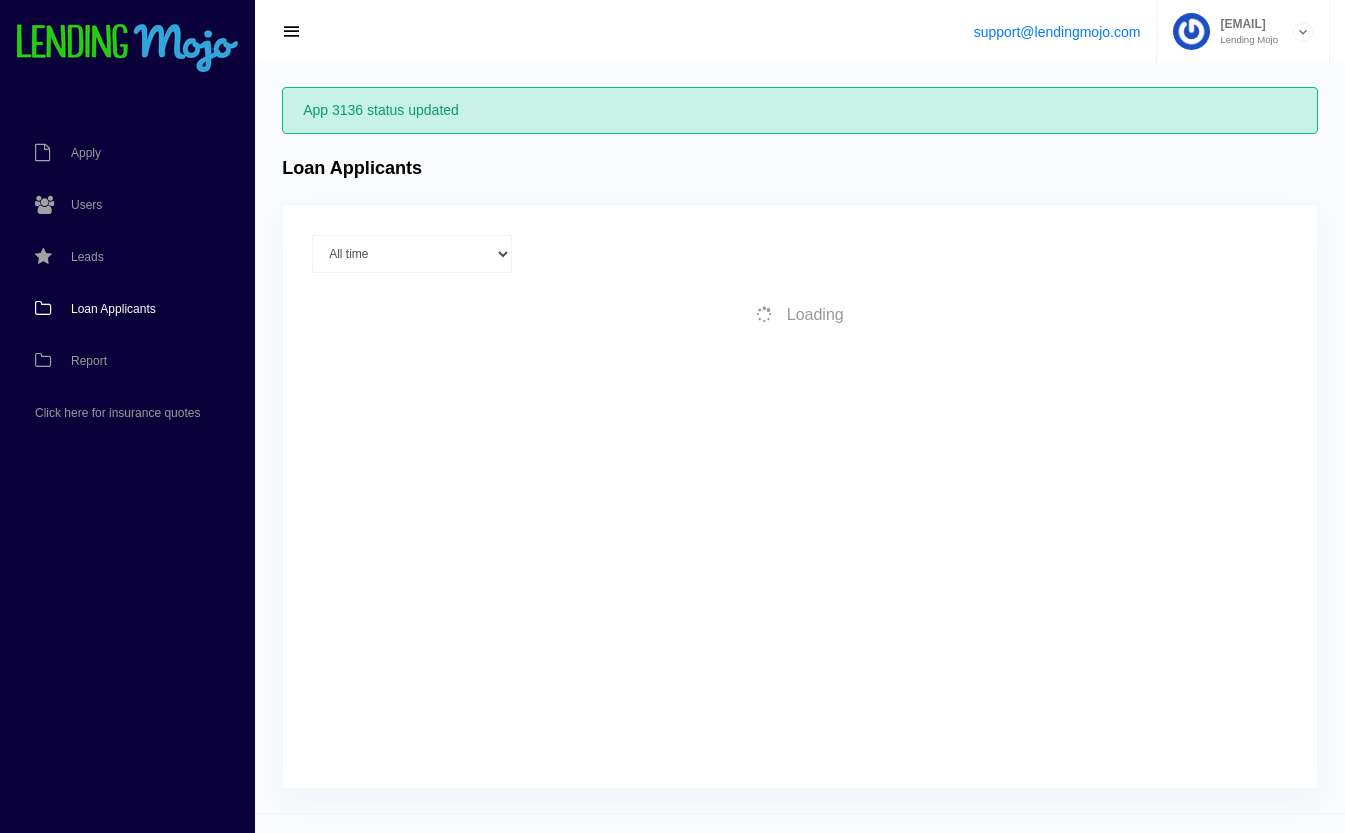 scroll, scrollTop: 0, scrollLeft: 0, axis: both 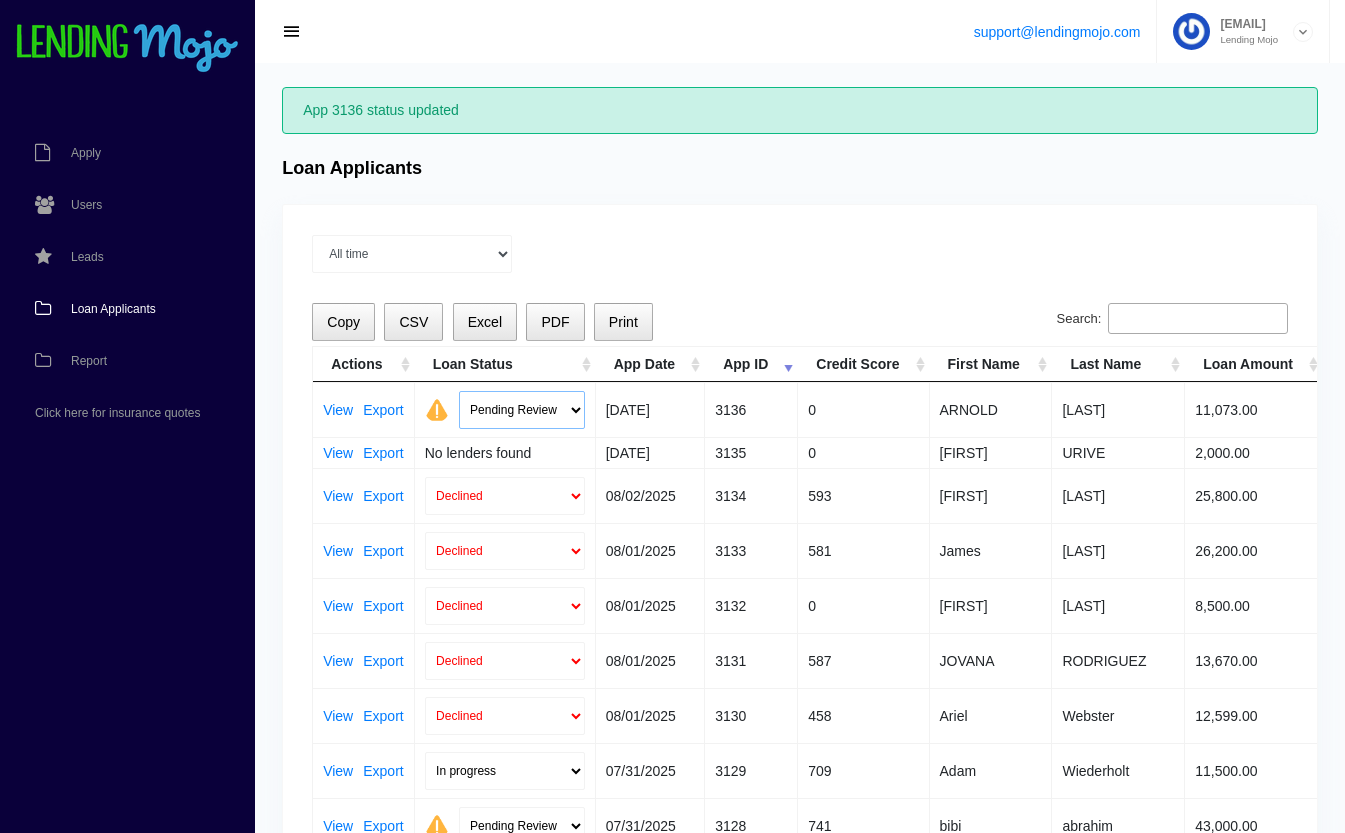click on "Pending Review Approve Decline Unqualified" at bounding box center [522, 410] 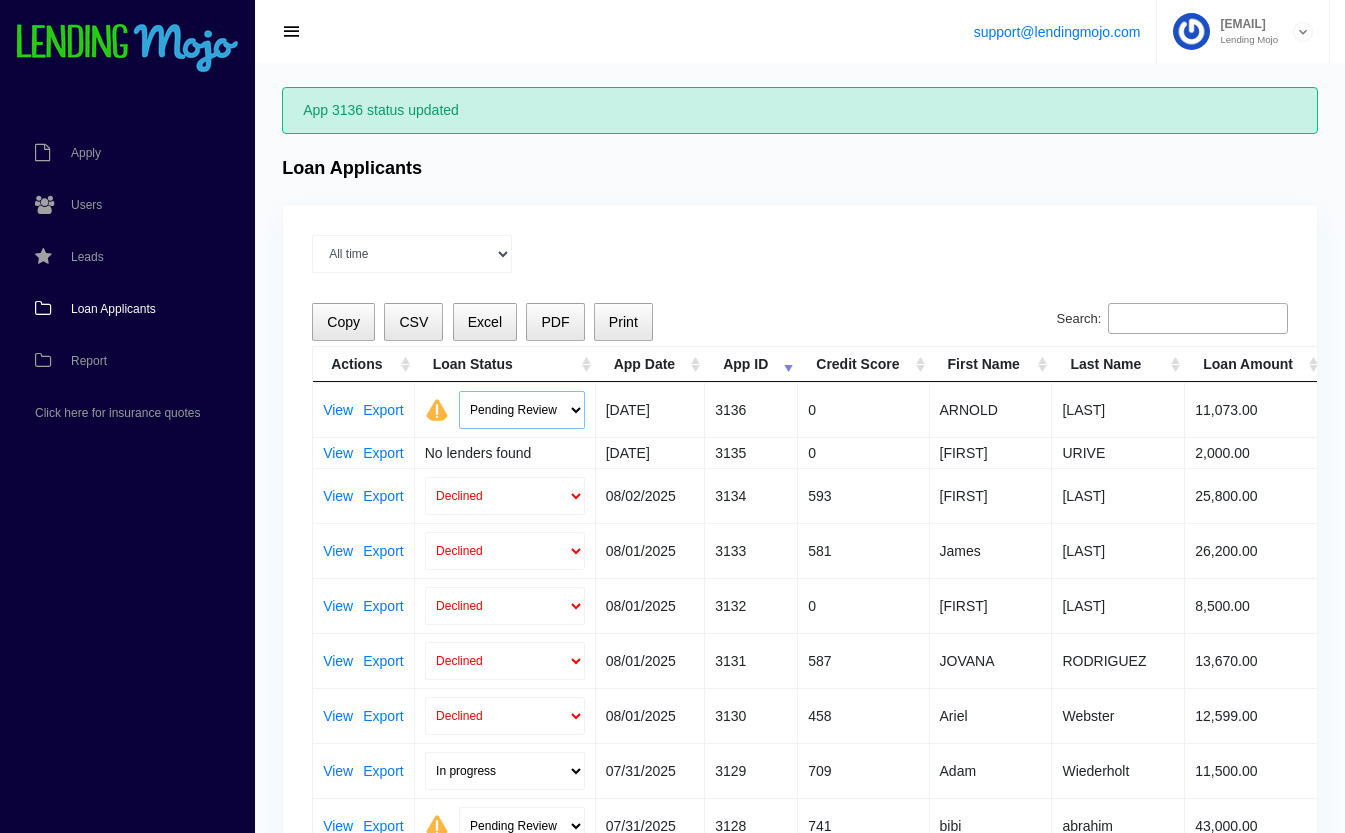 select on "declined" 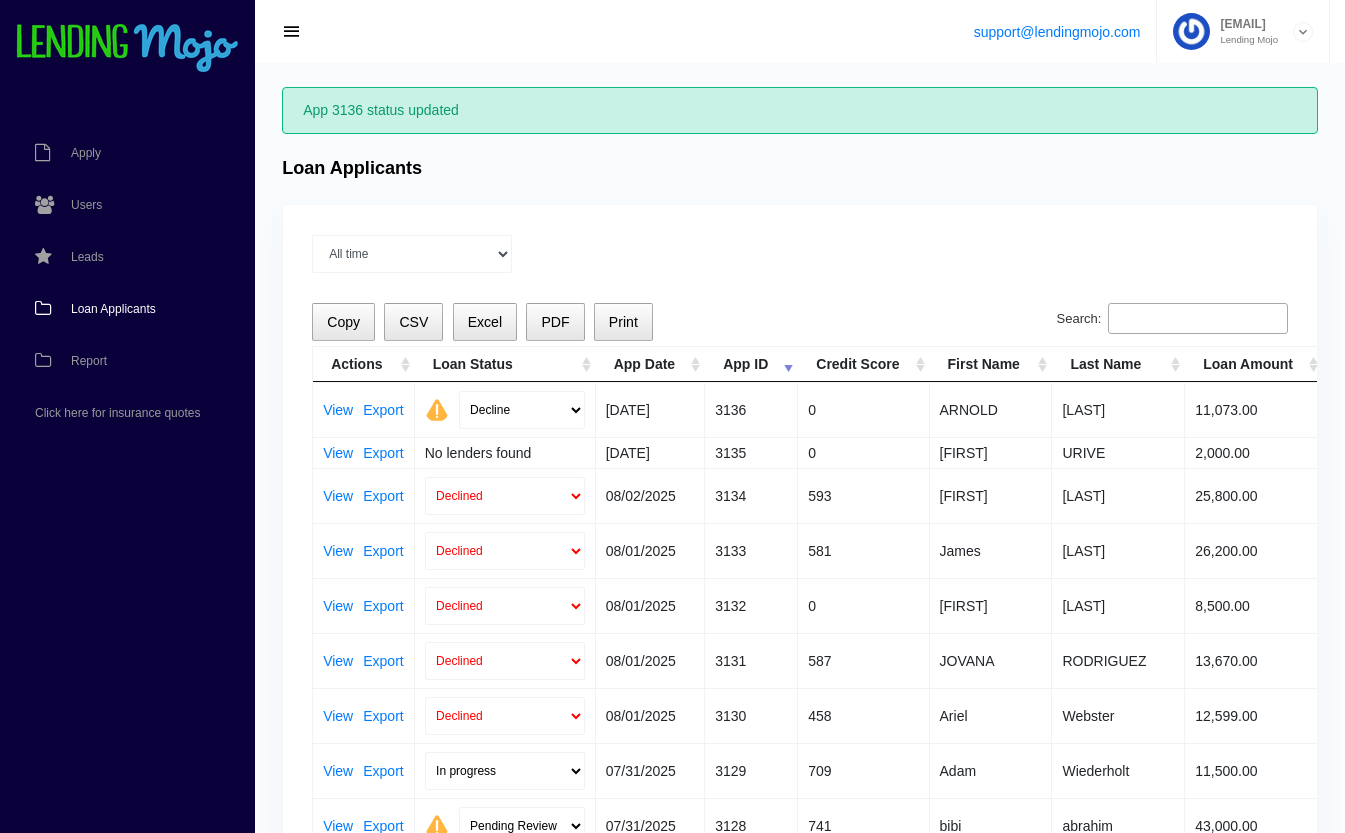 click on "Pending Review Approve Decline Unqualified" at bounding box center [522, 410] 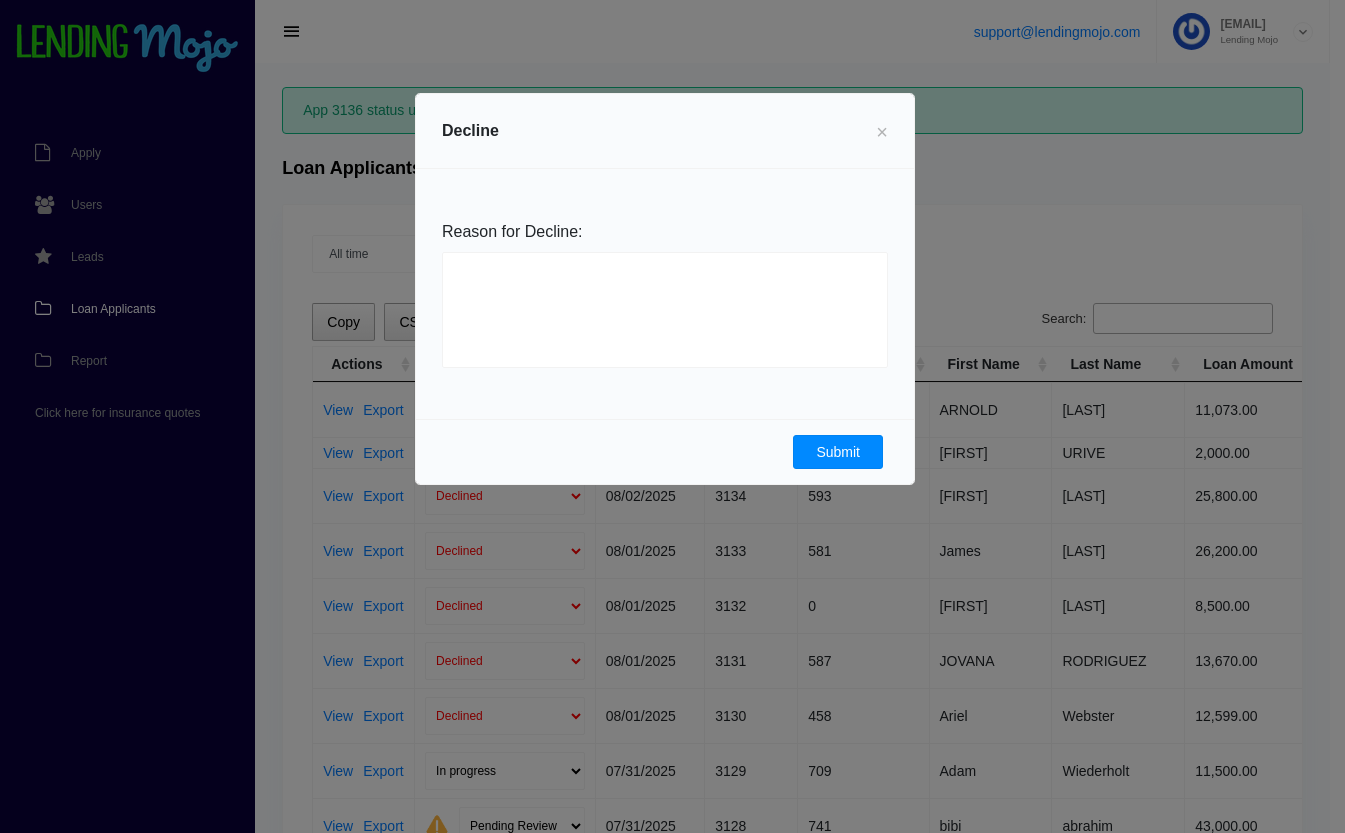 click on "Submit" at bounding box center [838, 452] 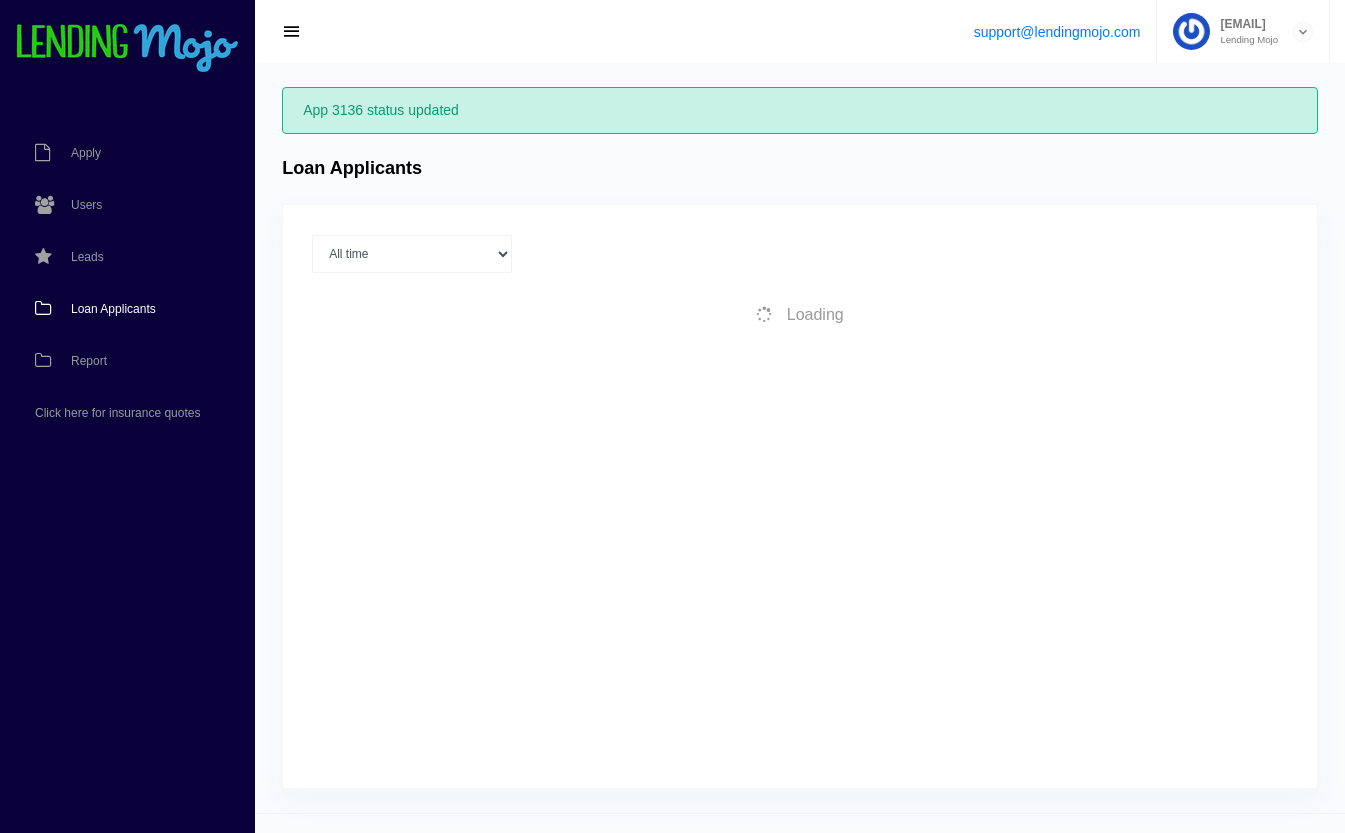 scroll, scrollTop: 0, scrollLeft: 0, axis: both 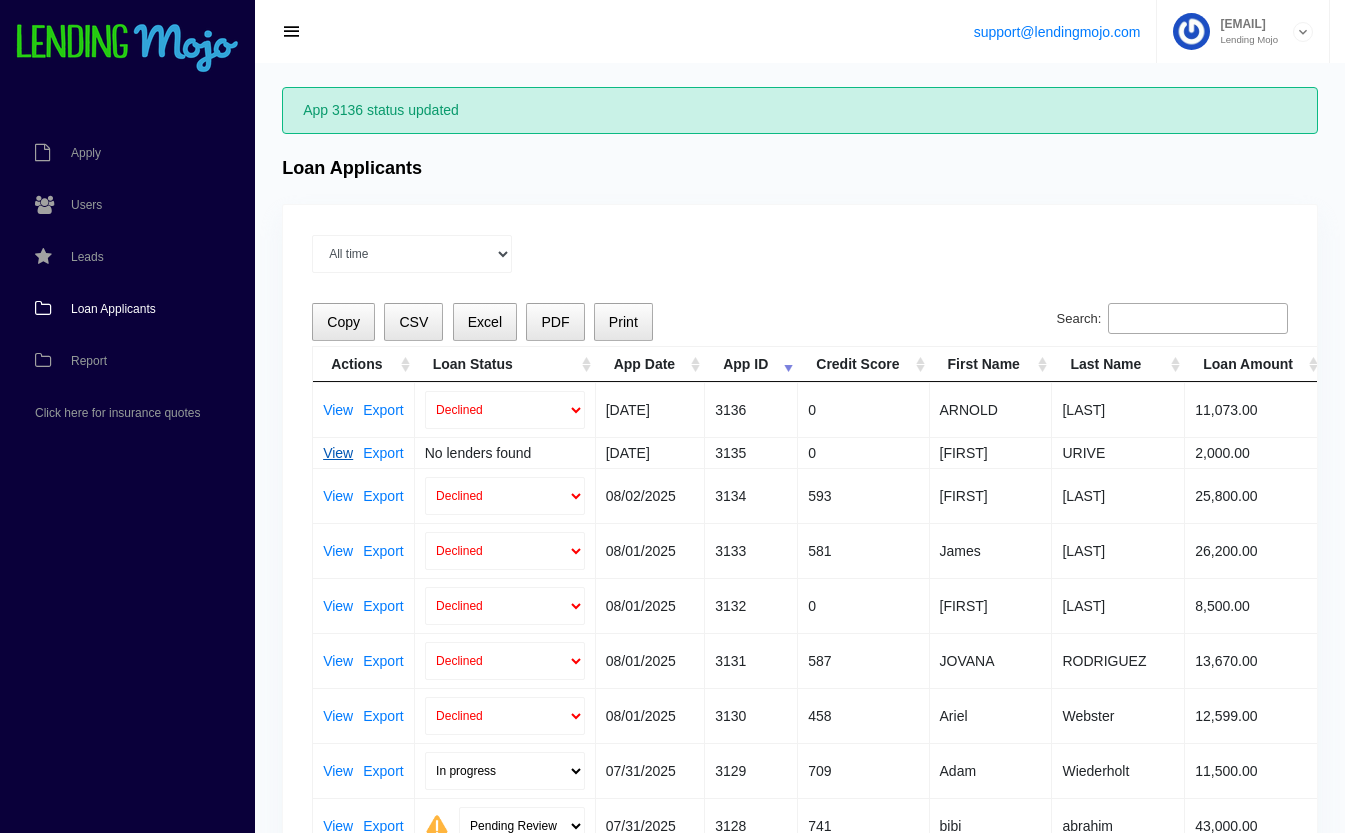 click on "View" at bounding box center [338, 453] 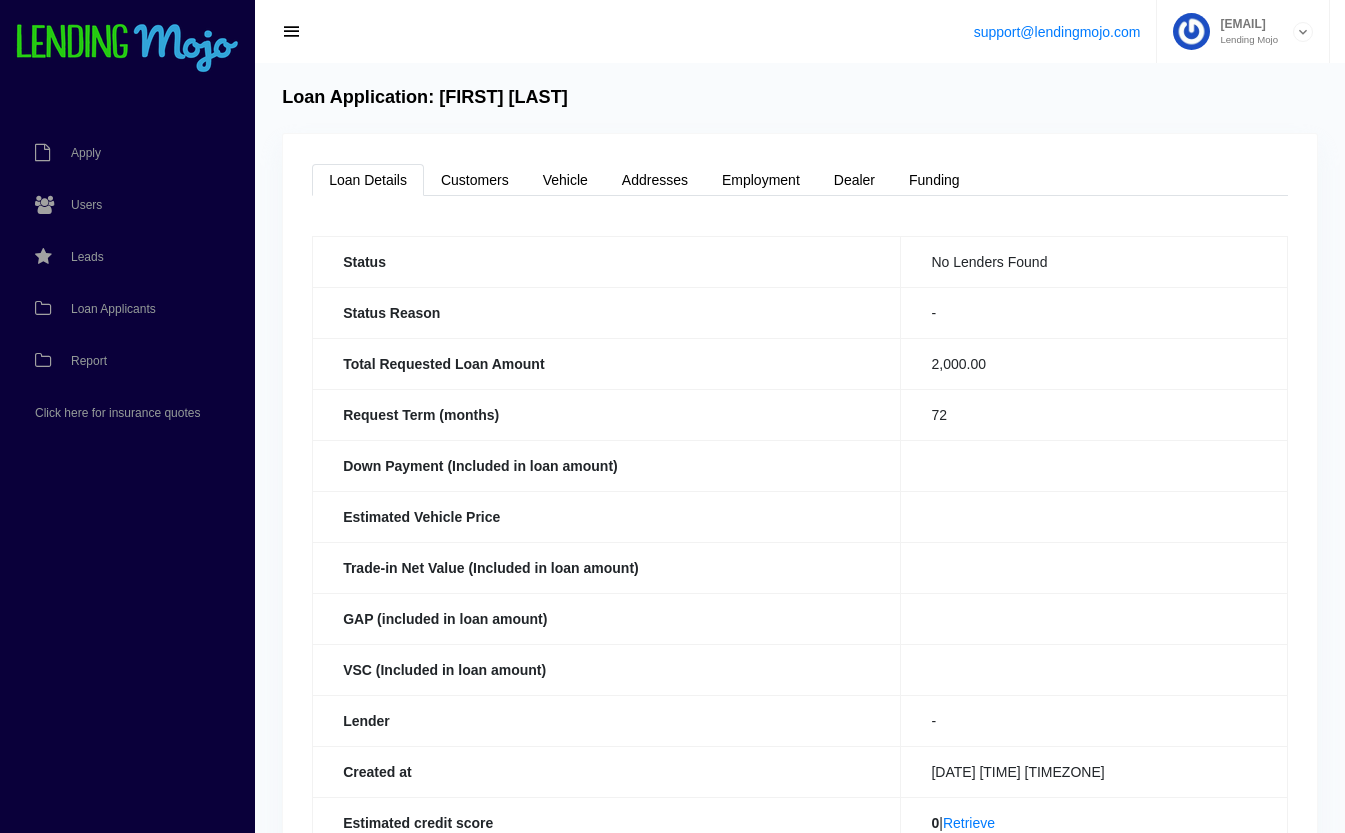 scroll, scrollTop: 0, scrollLeft: 0, axis: both 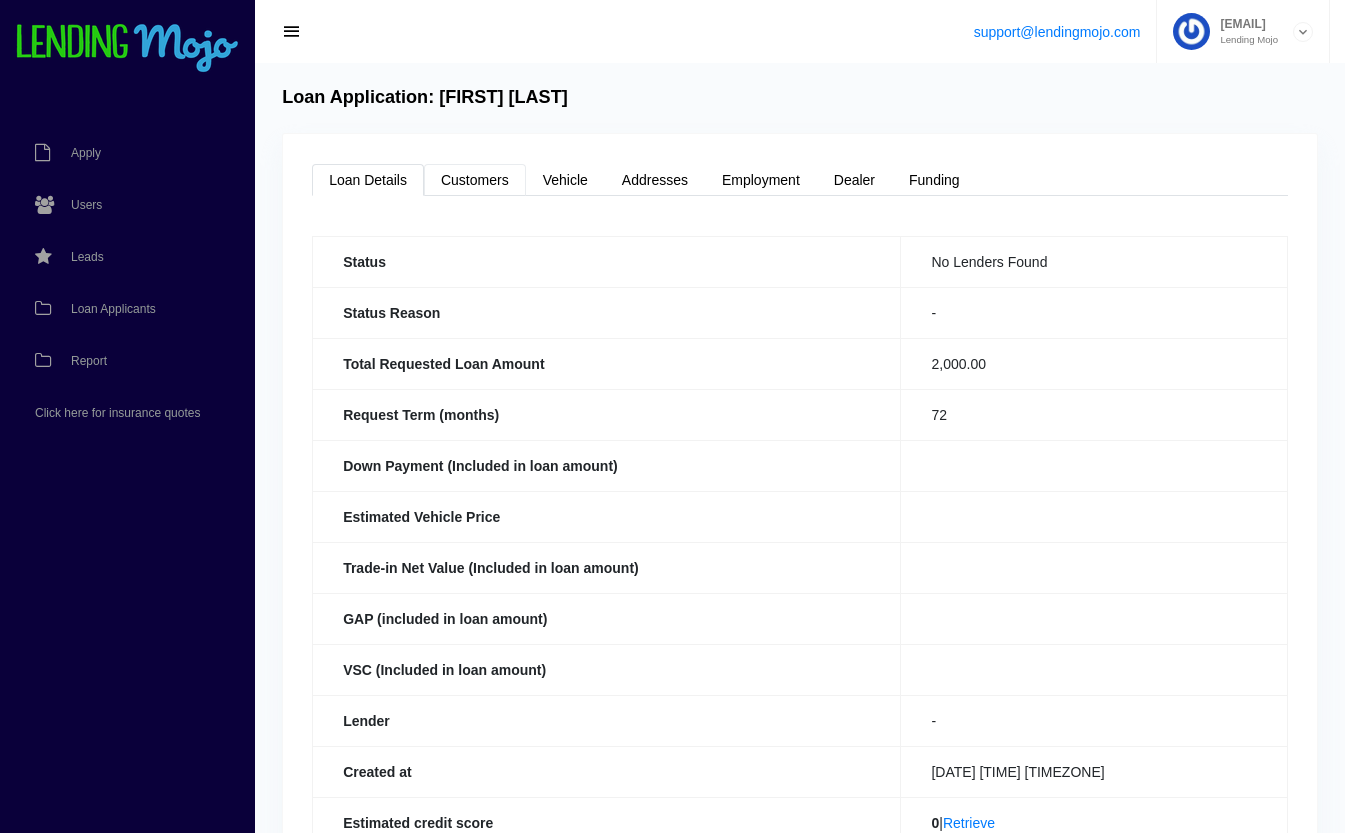click on "Customers" at bounding box center (475, 180) 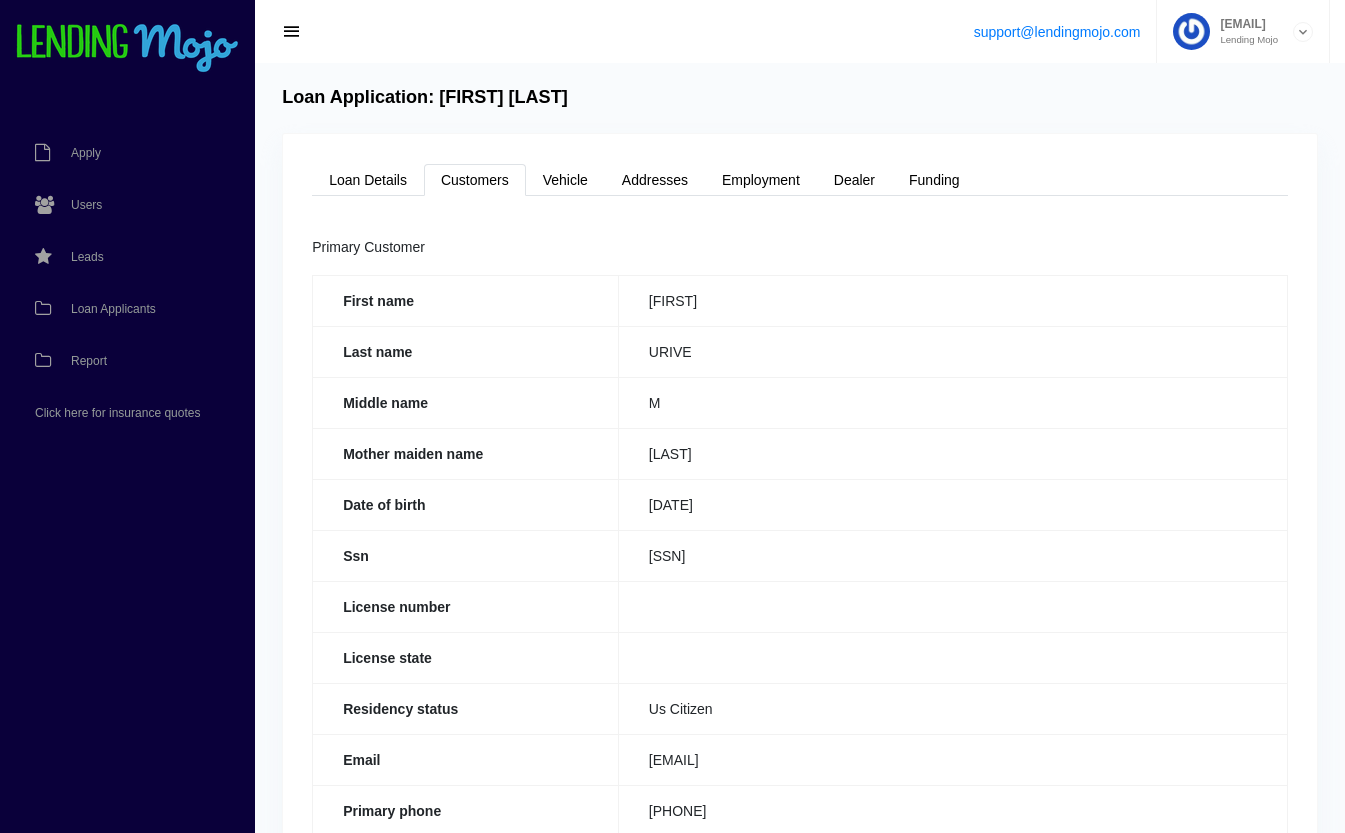 drag, startPoint x: 747, startPoint y: 552, endPoint x: 621, endPoint y: 570, distance: 127.27922 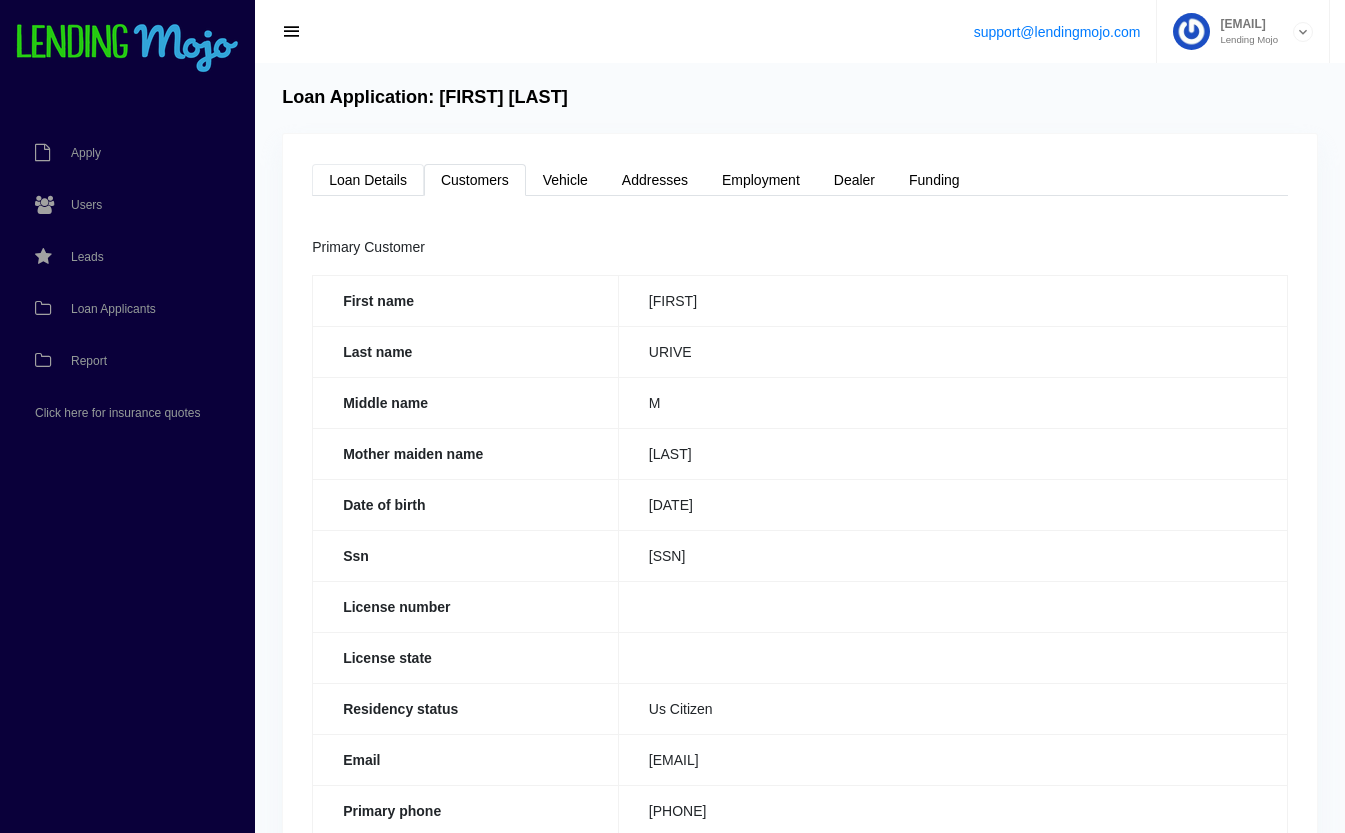 click on "Loan Details" at bounding box center (368, 180) 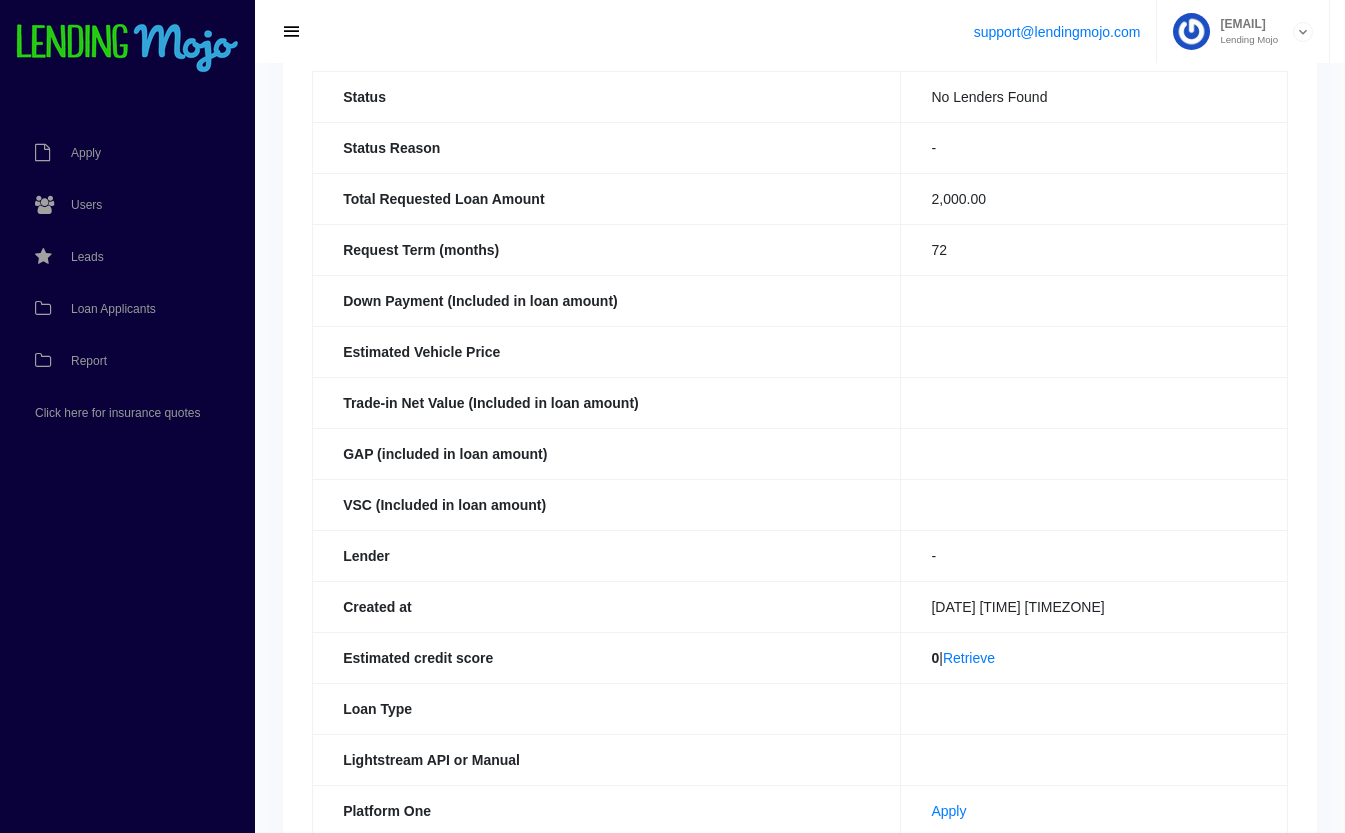 scroll, scrollTop: 437, scrollLeft: 0, axis: vertical 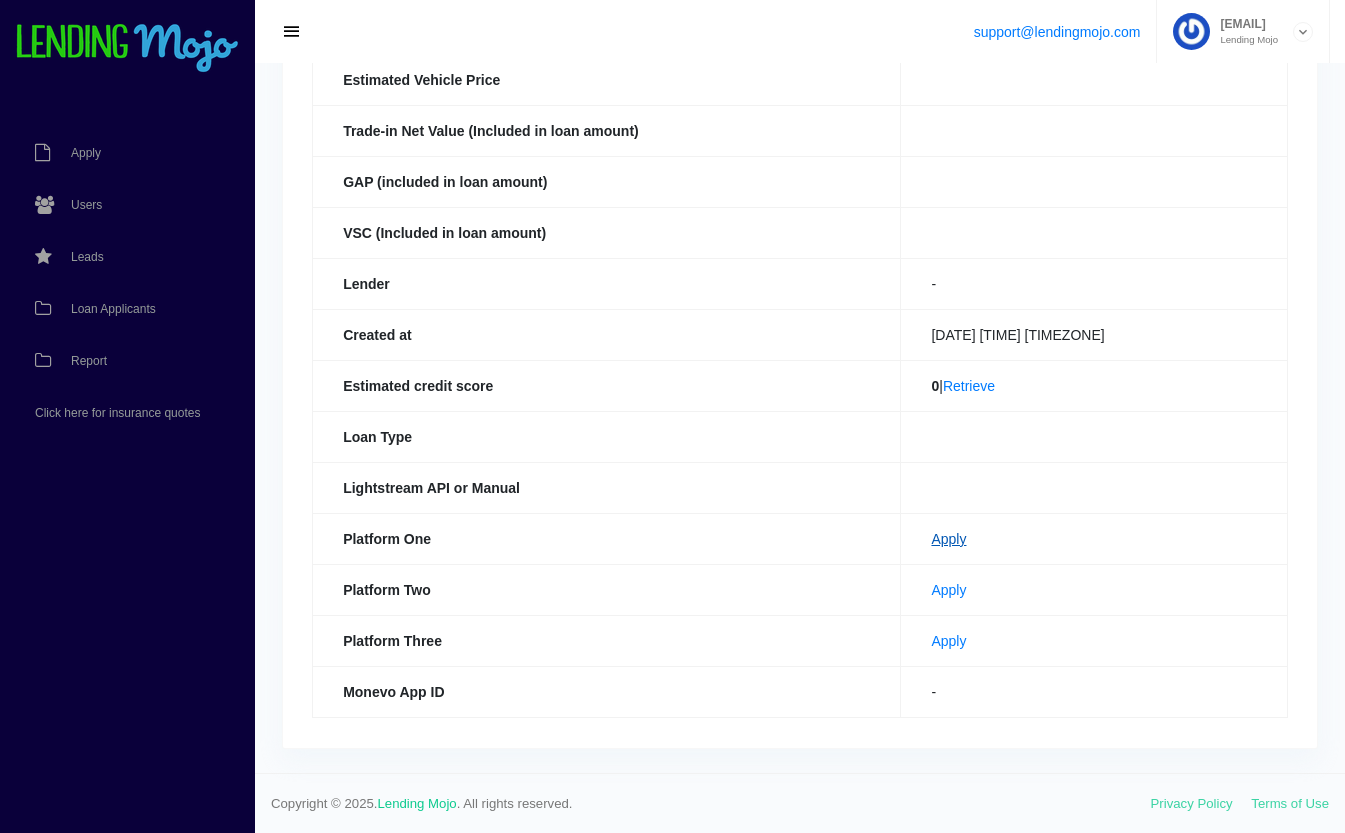 click on "Apply" at bounding box center [948, 539] 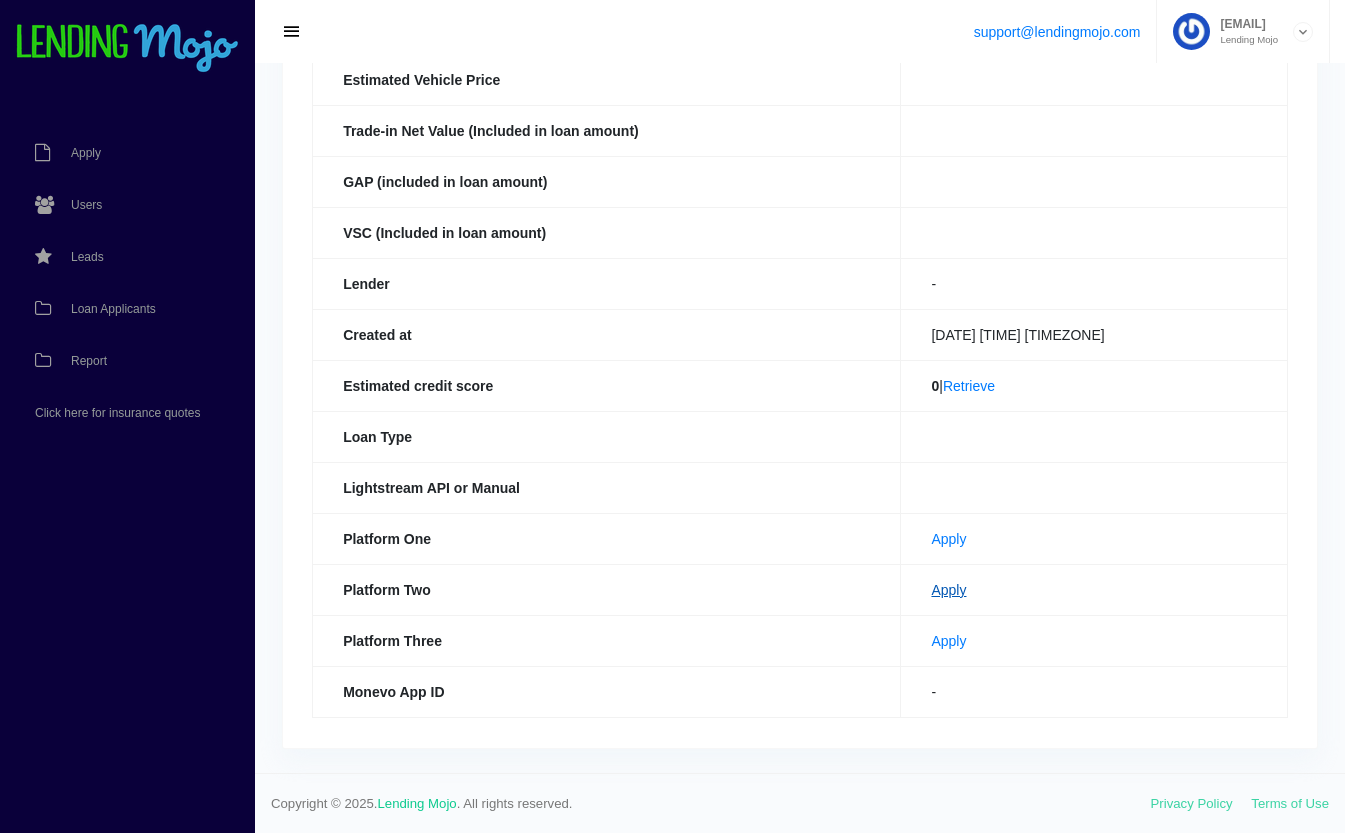 click on "Apply" at bounding box center (948, 590) 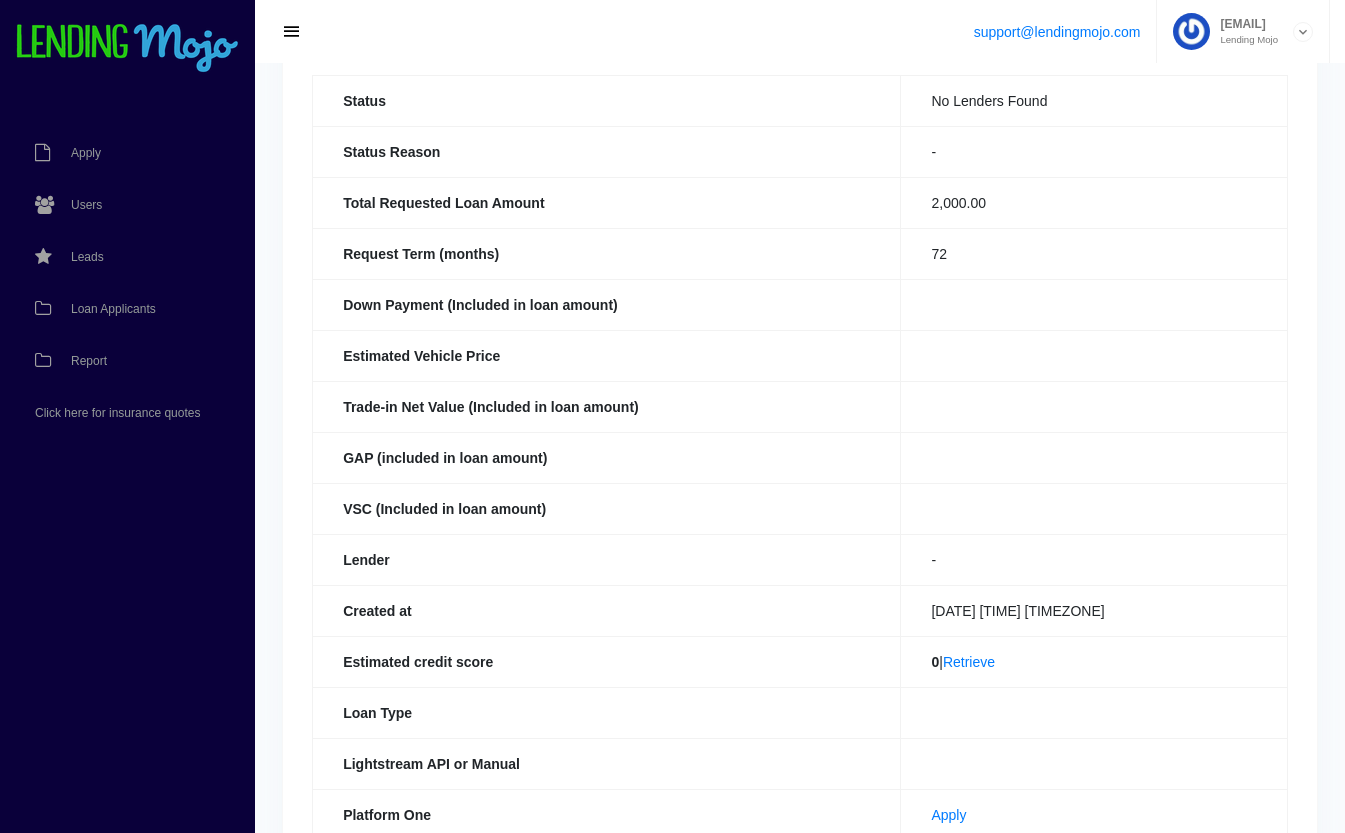 scroll, scrollTop: 0, scrollLeft: 0, axis: both 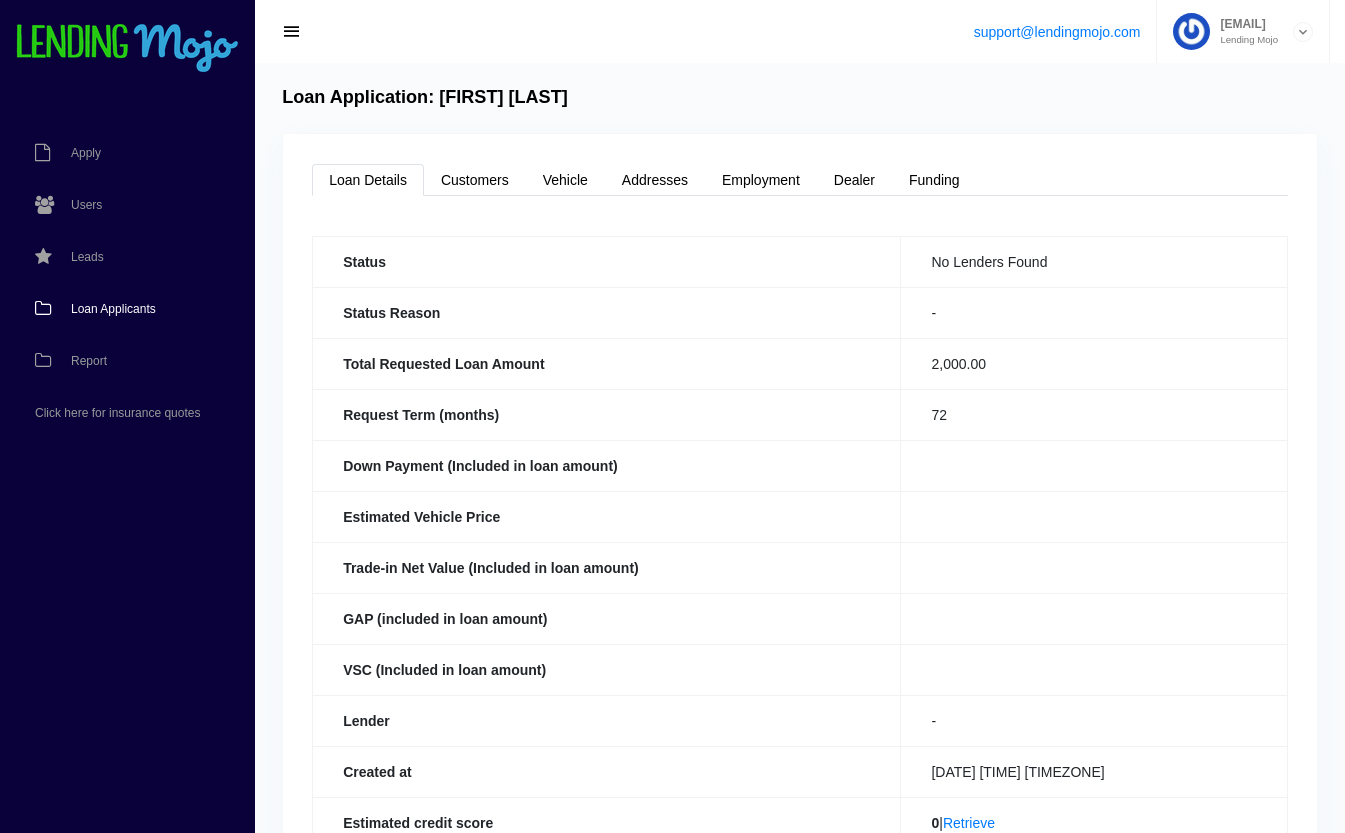 click on "Loan Applicants" at bounding box center [113, 309] 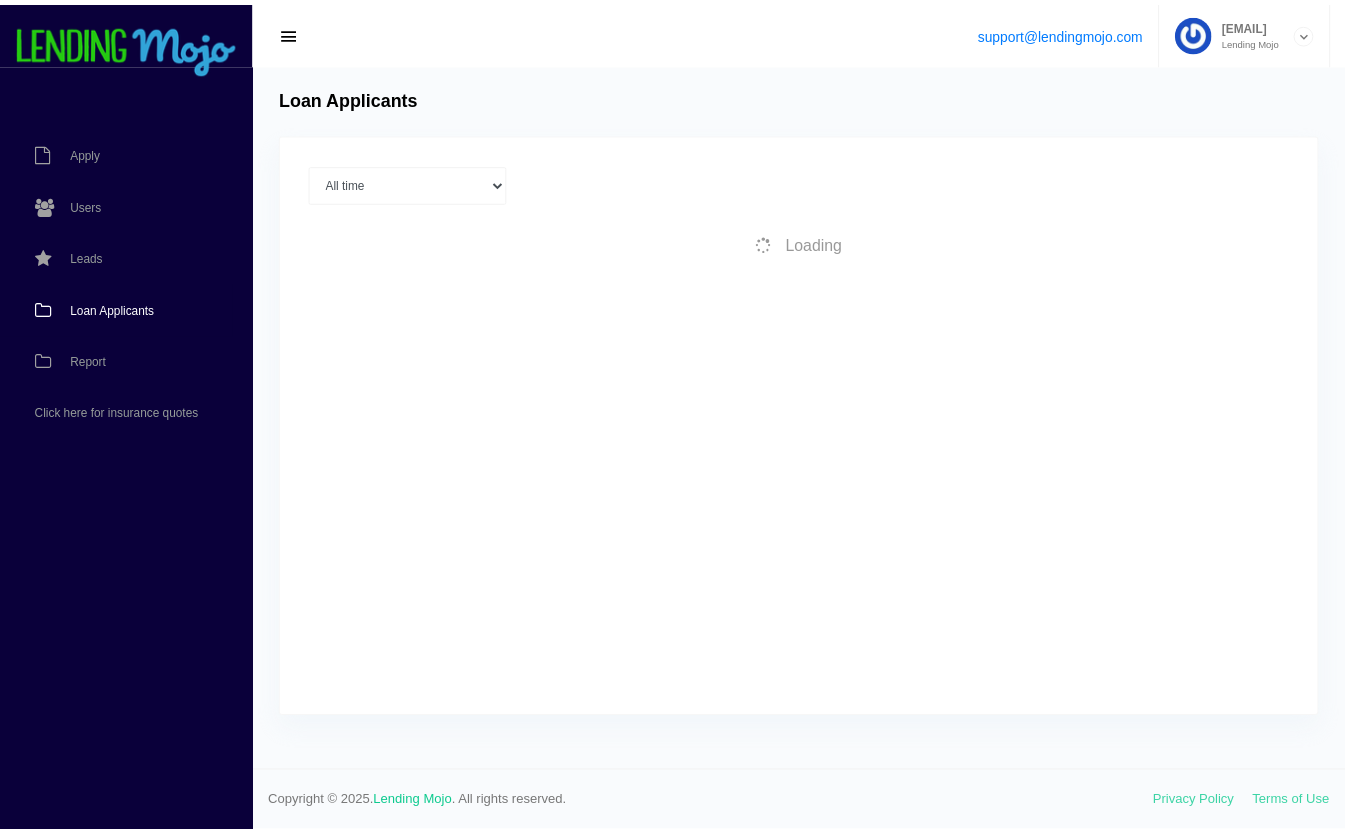 scroll, scrollTop: 0, scrollLeft: 0, axis: both 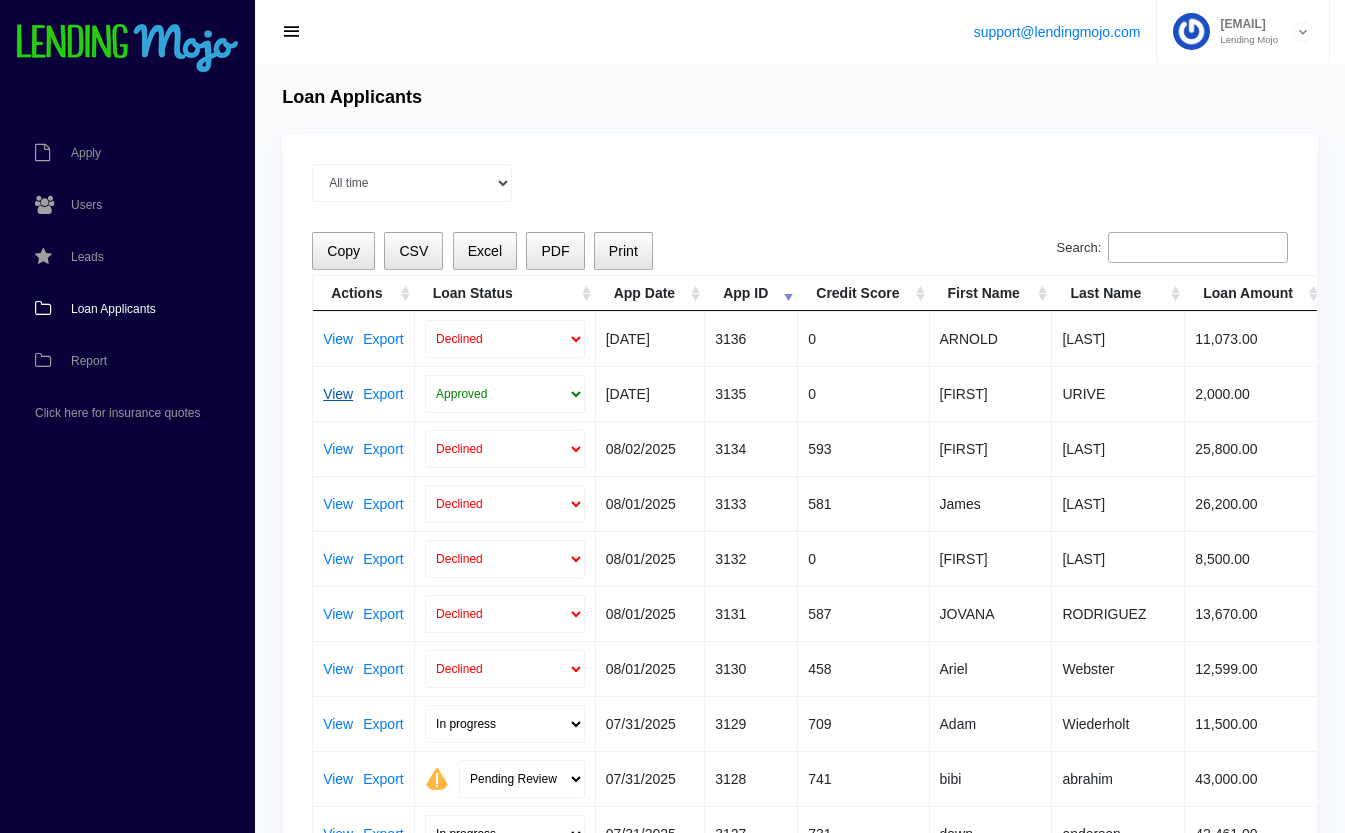 click on "View" at bounding box center (338, 394) 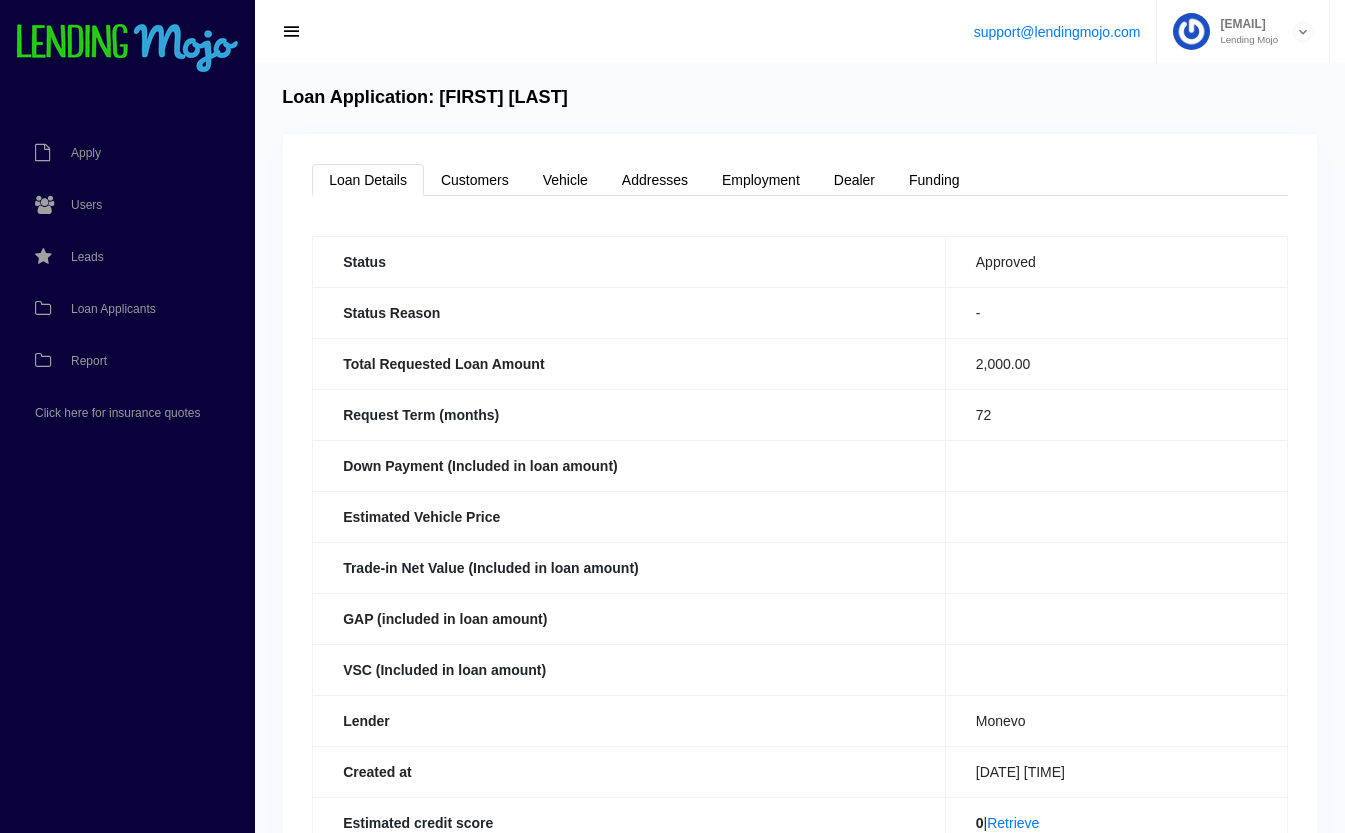 scroll, scrollTop: 0, scrollLeft: 0, axis: both 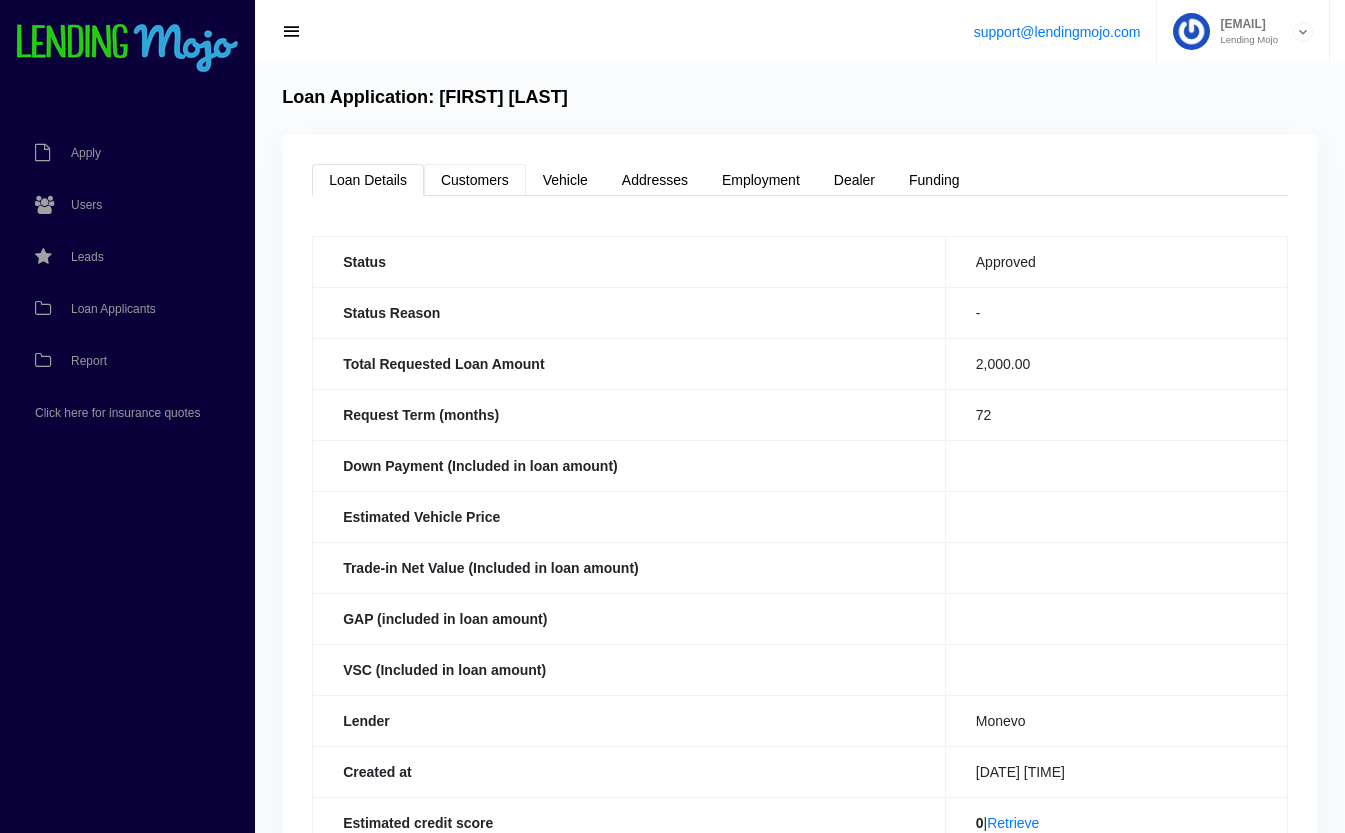 click on "Customers" at bounding box center [475, 180] 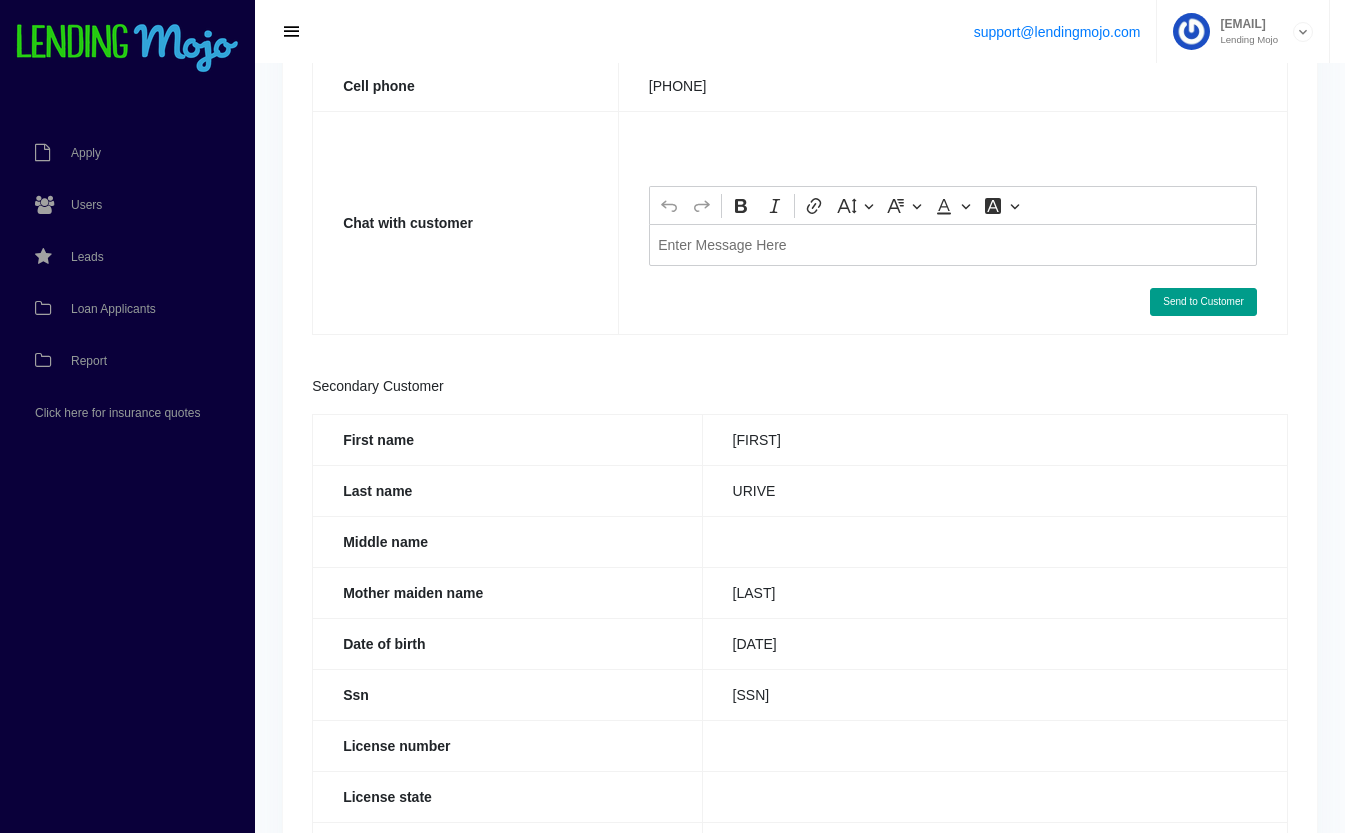 scroll, scrollTop: 778, scrollLeft: 0, axis: vertical 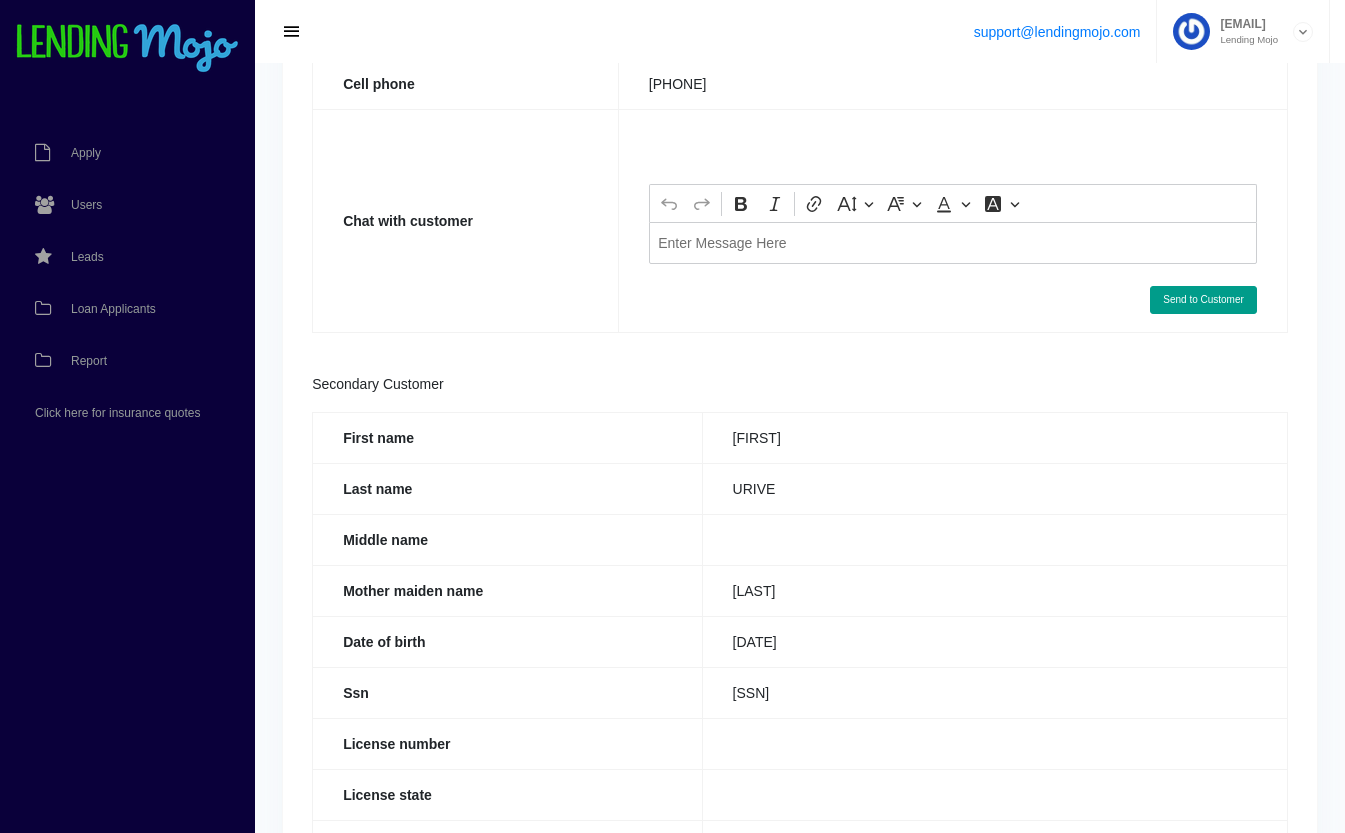 click at bounding box center [953, 242] 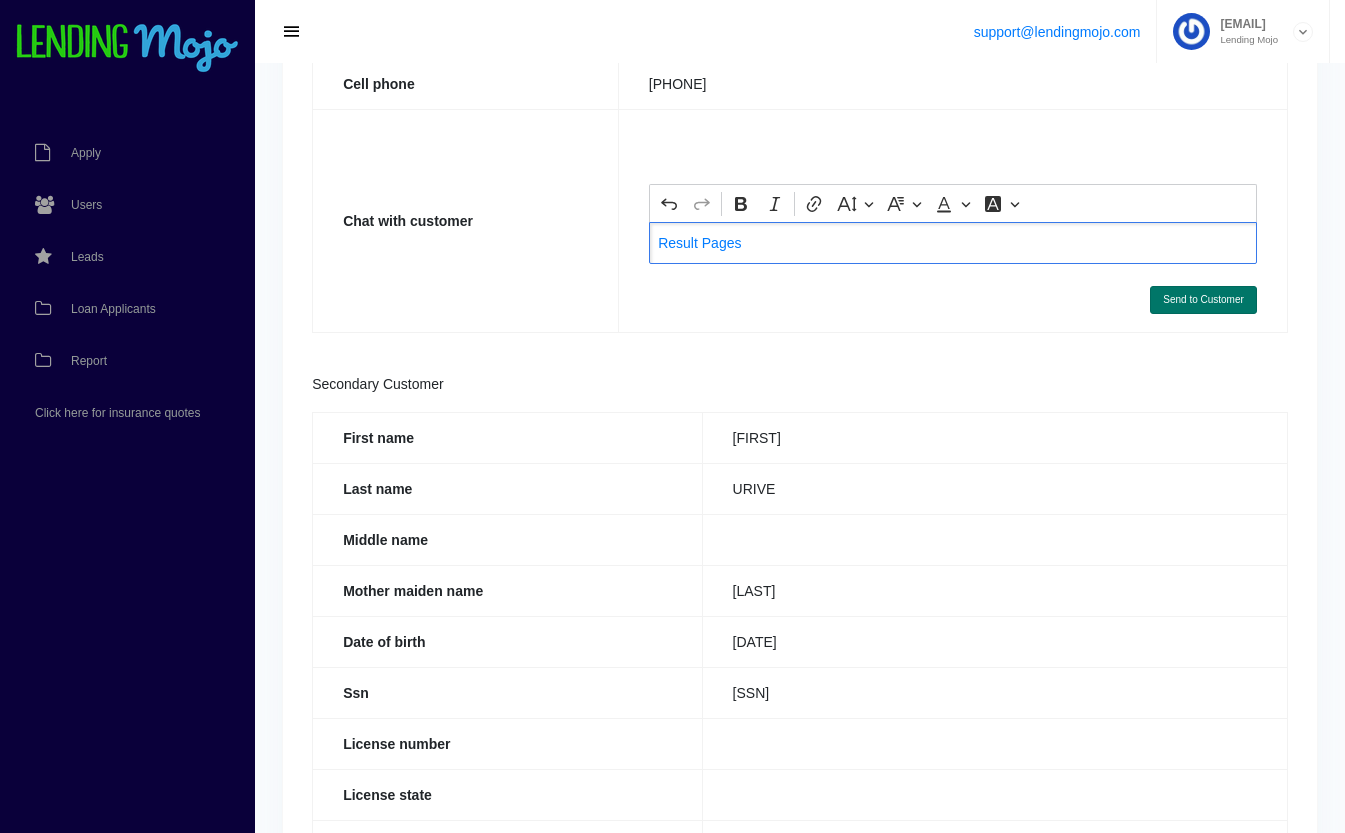 click on "Send to Customer" at bounding box center [1203, 300] 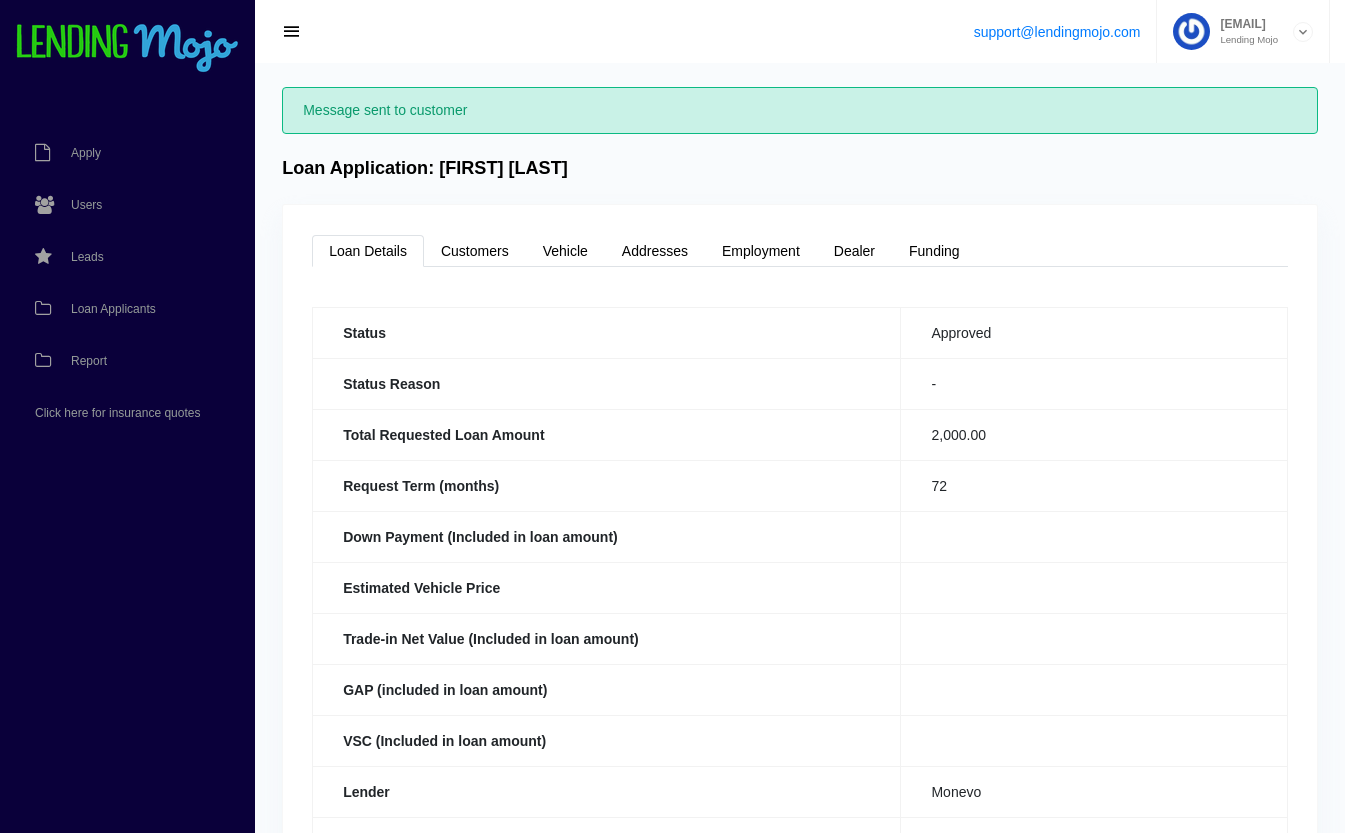 scroll, scrollTop: 0, scrollLeft: 0, axis: both 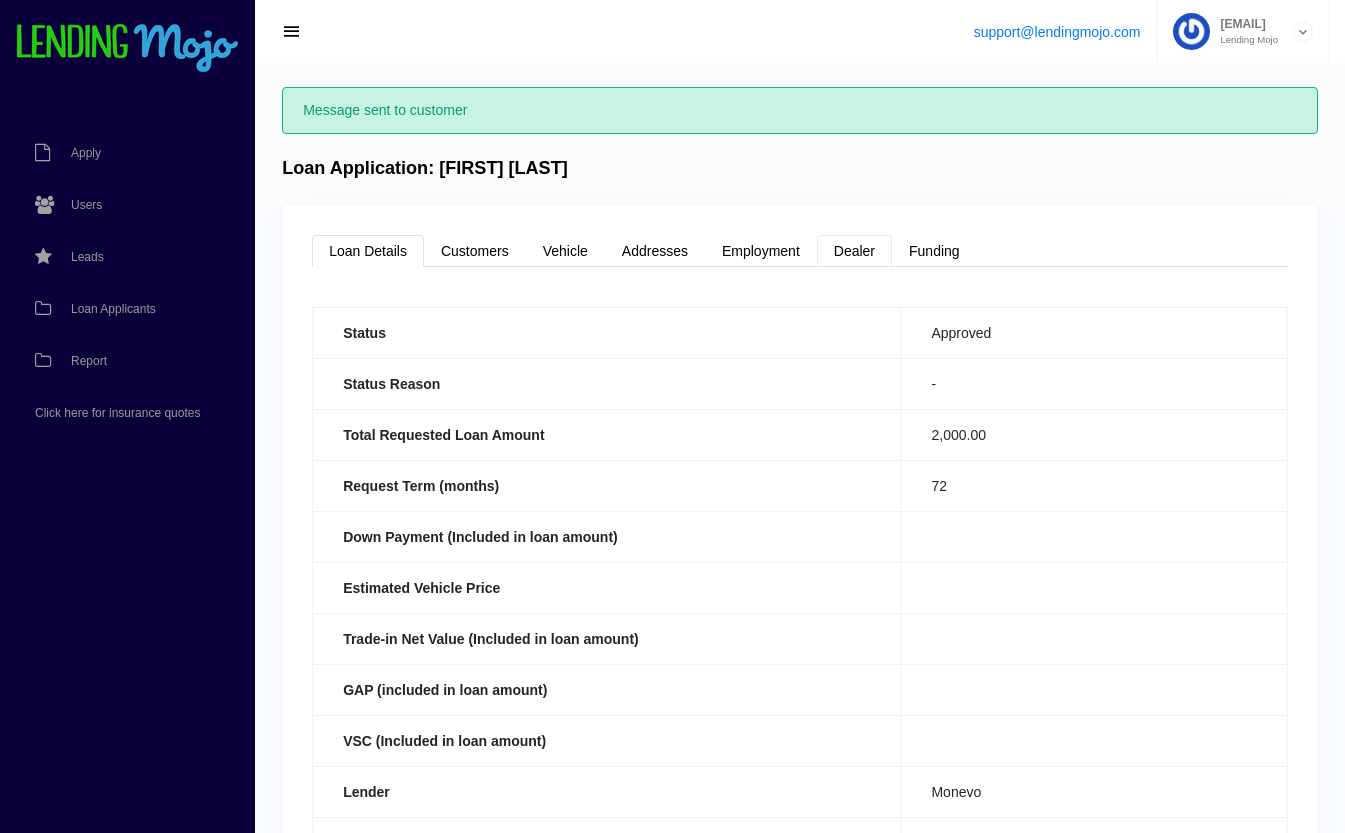 click on "Dealer" at bounding box center (854, 251) 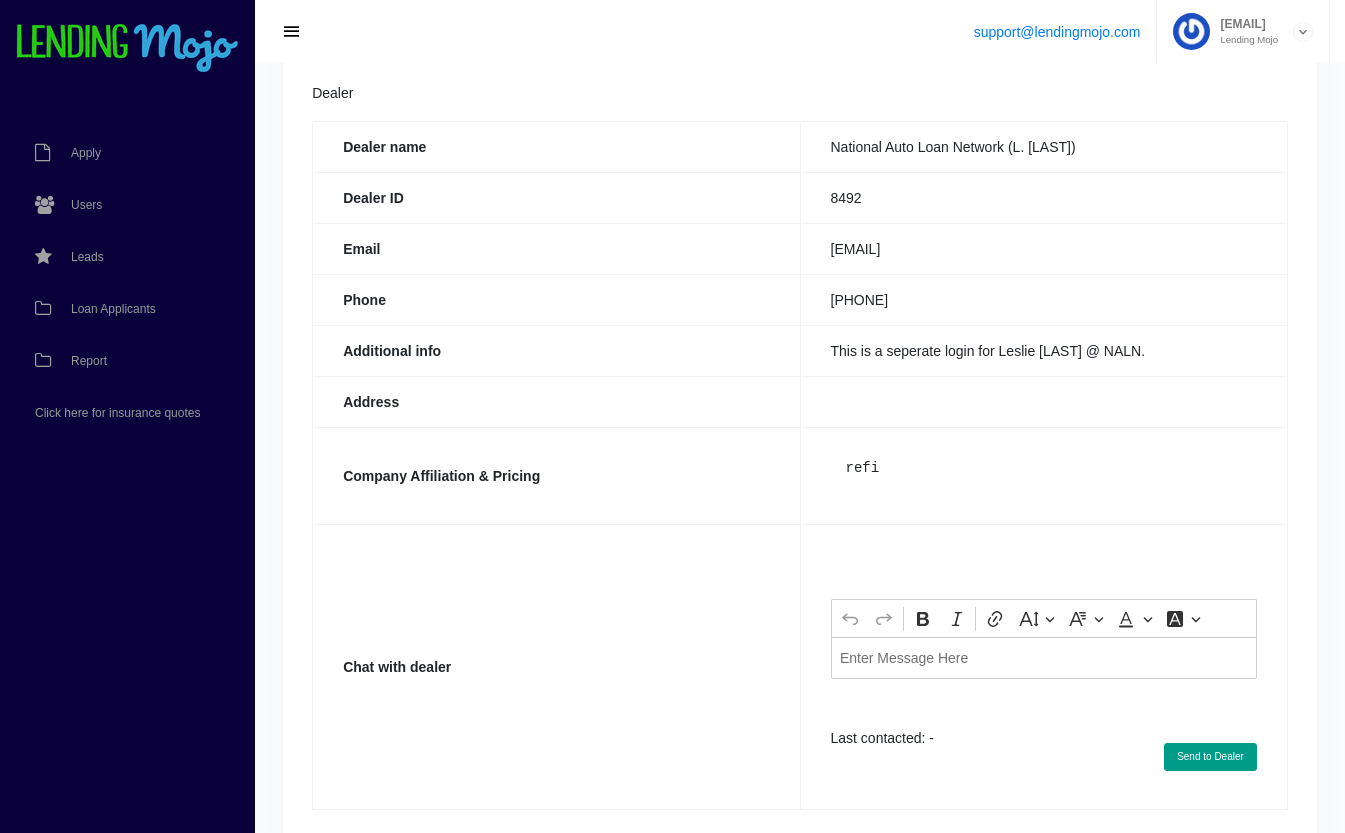 scroll, scrollTop: 221, scrollLeft: 0, axis: vertical 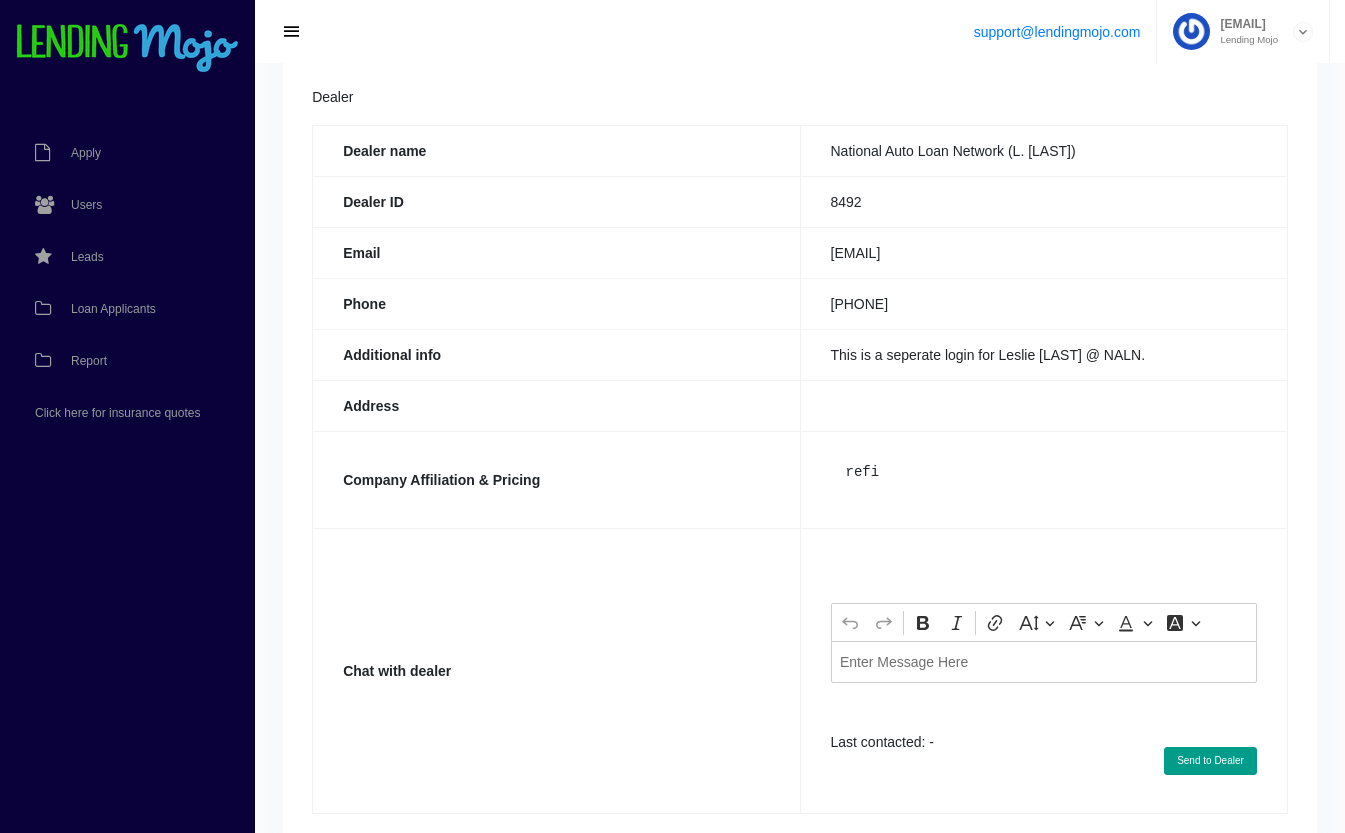 click at bounding box center [1044, 661] 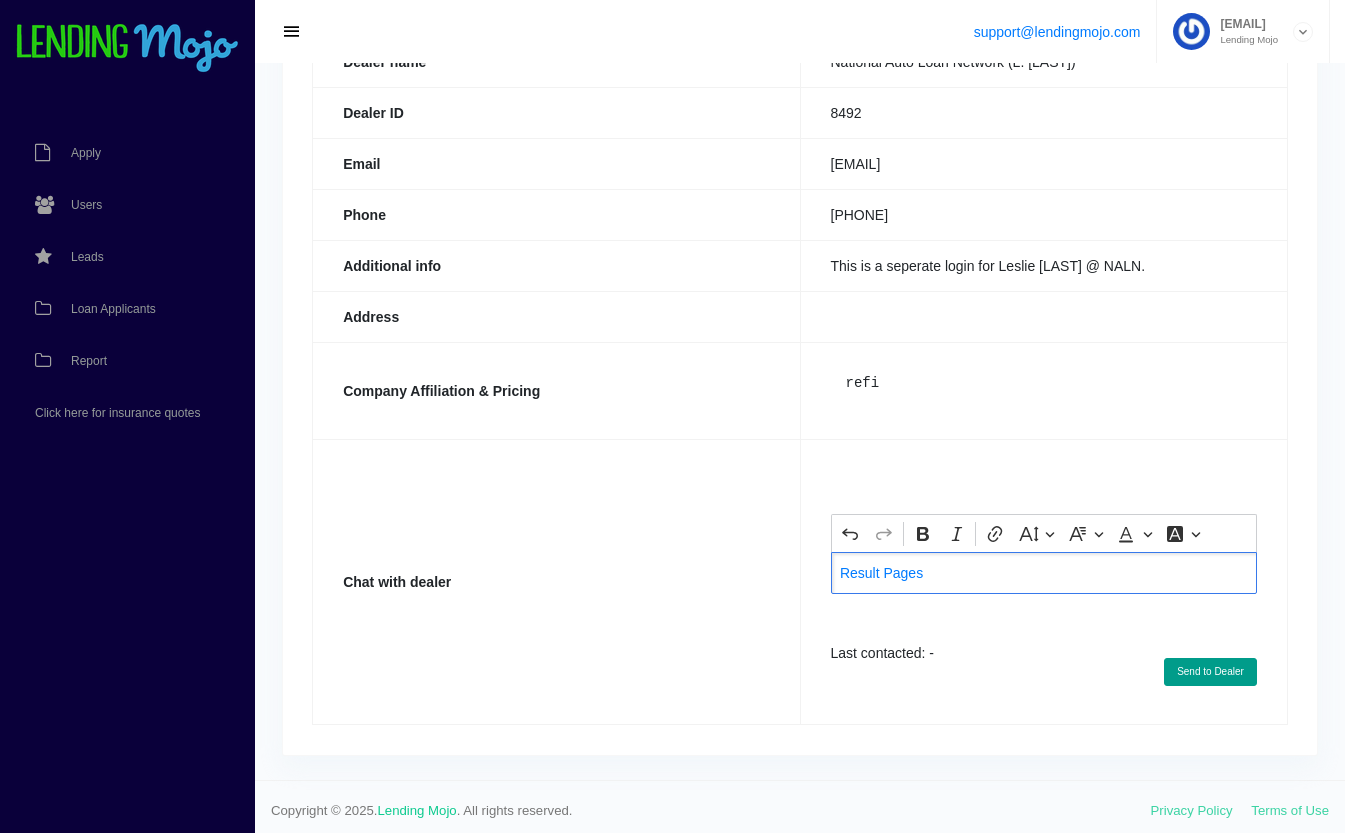 scroll, scrollTop: 317, scrollLeft: 0, axis: vertical 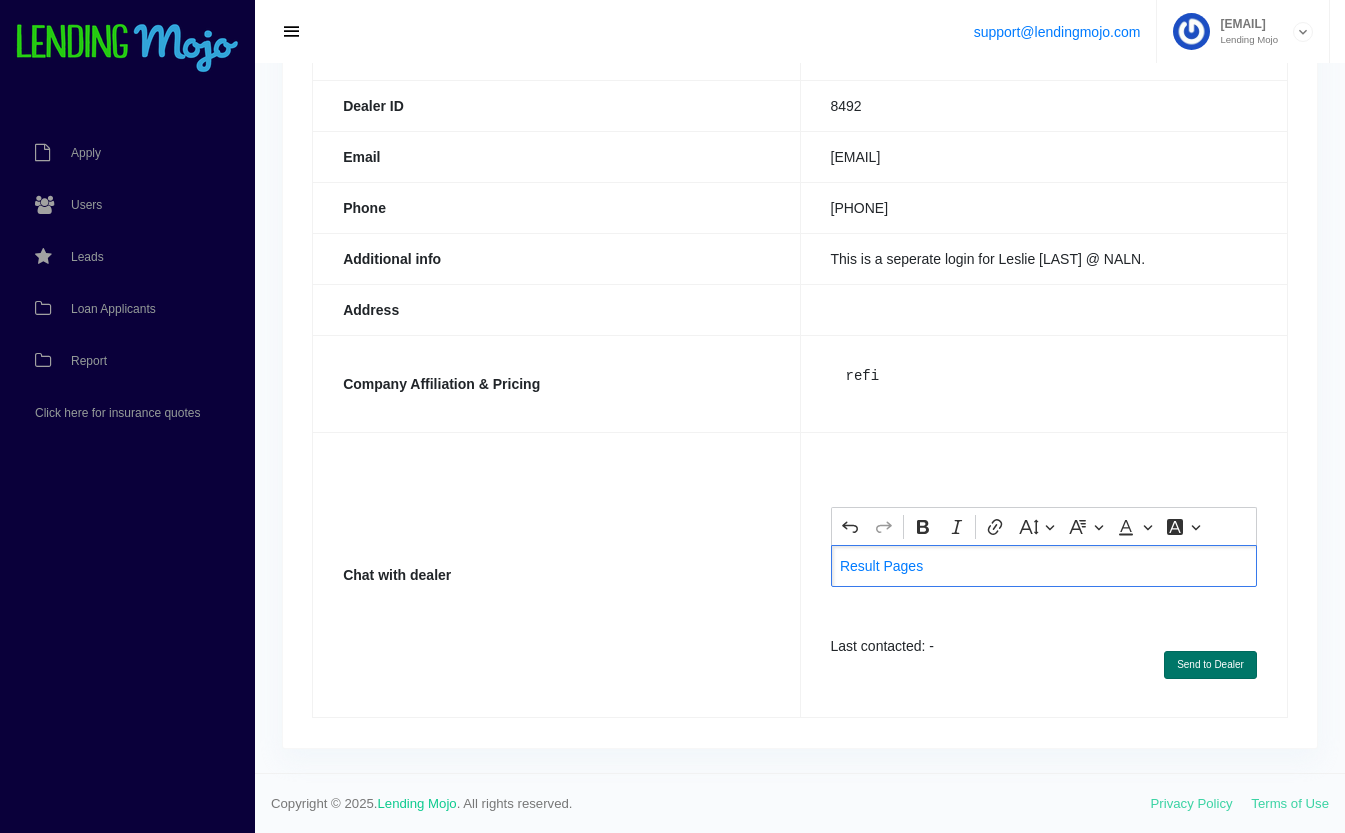 click on "Send to Dealer" at bounding box center (1210, 665) 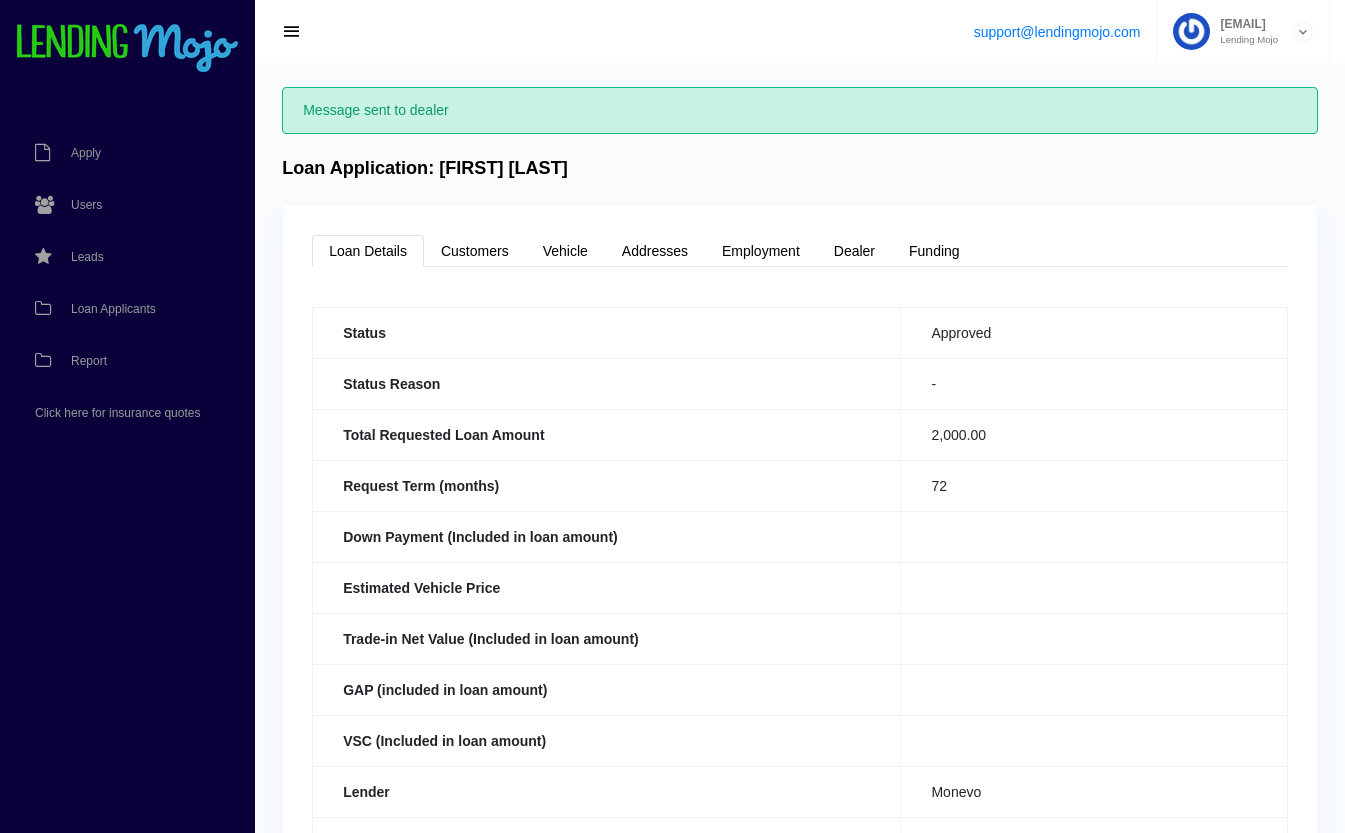scroll, scrollTop: 0, scrollLeft: 0, axis: both 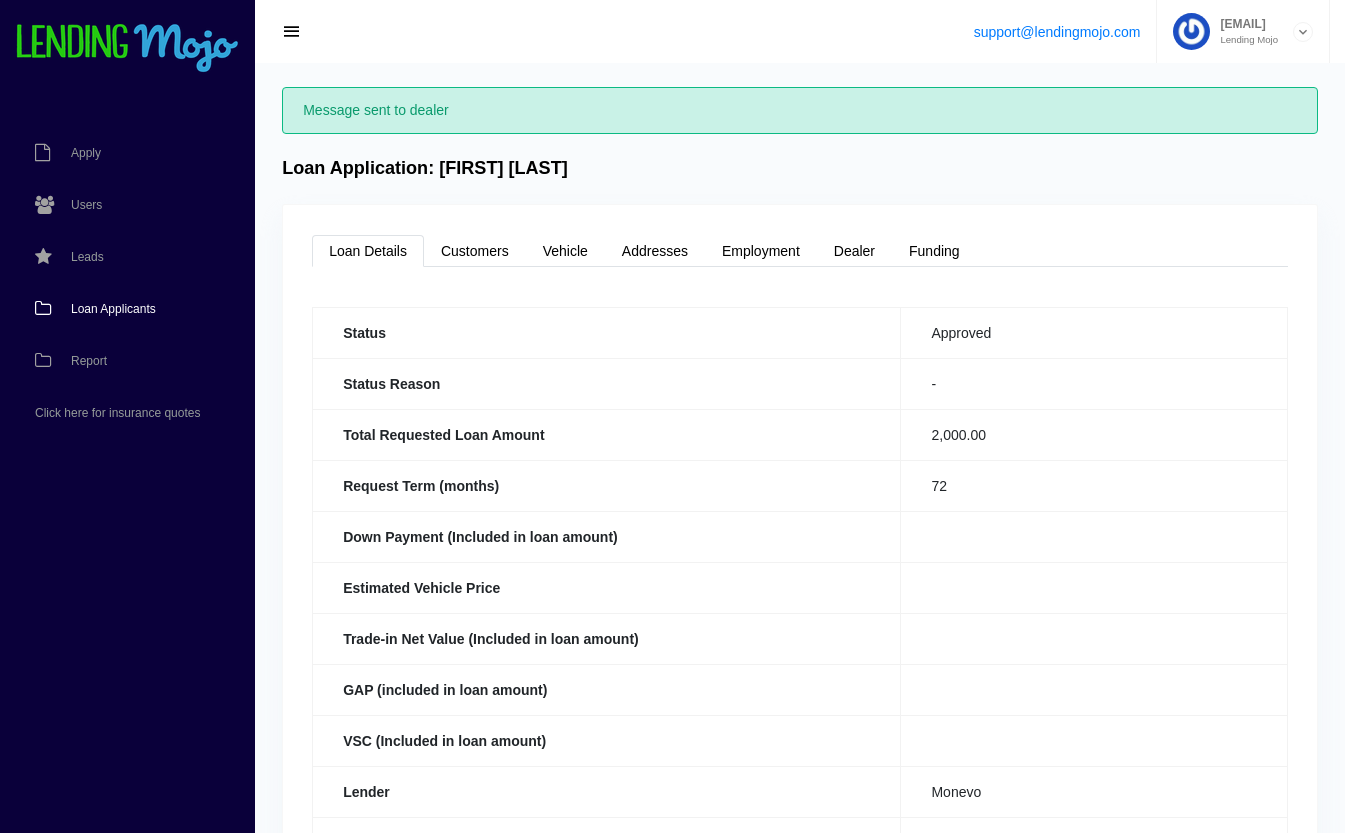 click on "Loan Applicants" at bounding box center (113, 309) 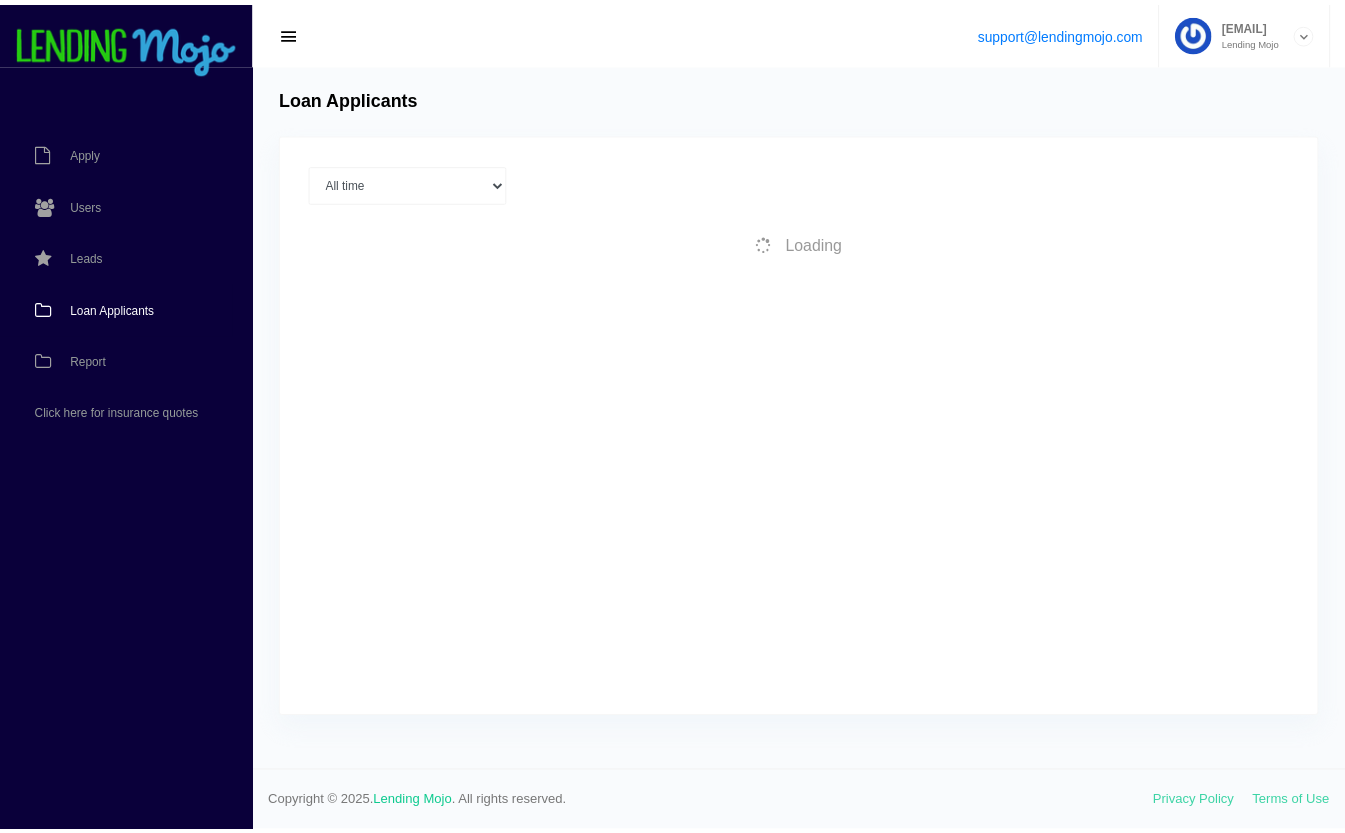 scroll, scrollTop: 0, scrollLeft: 0, axis: both 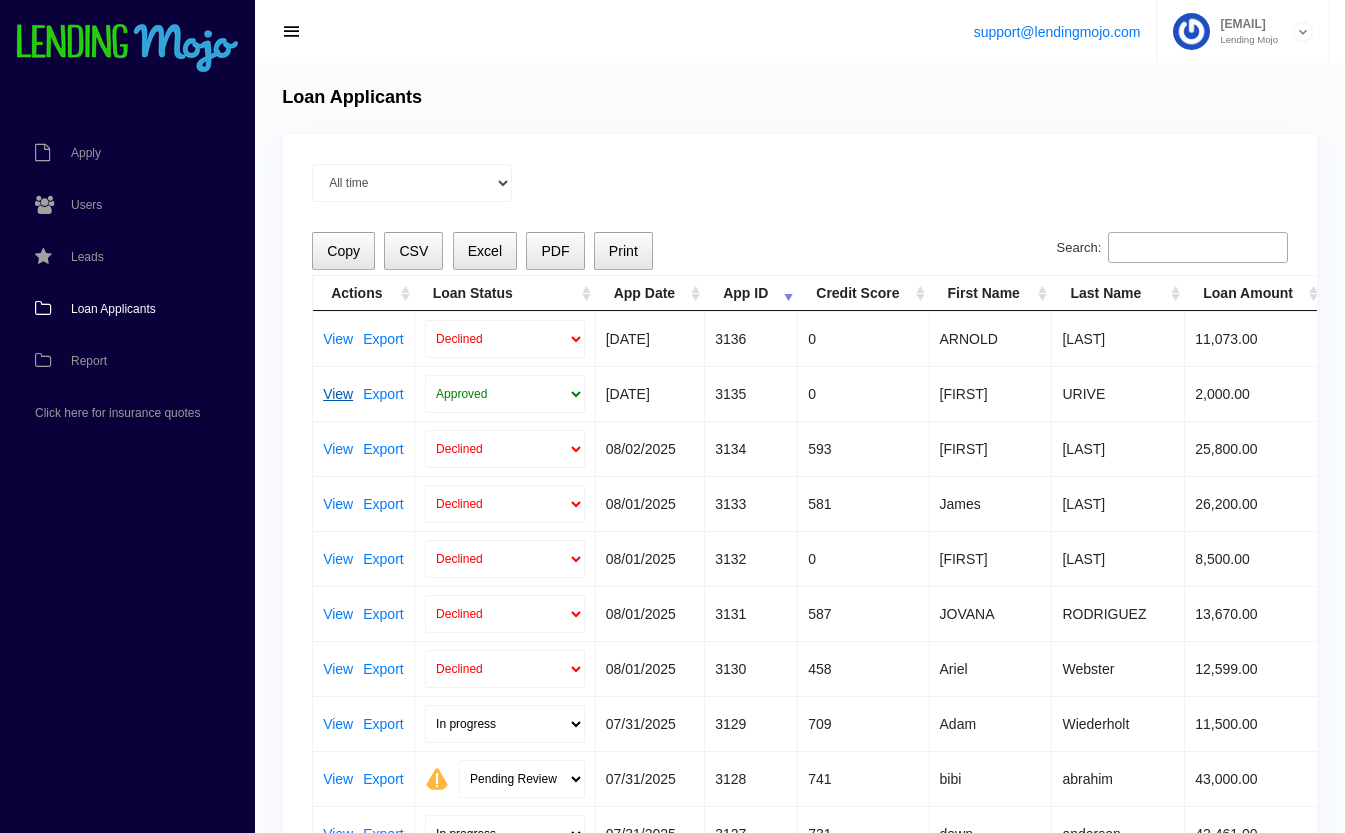 click on "View" at bounding box center [338, 394] 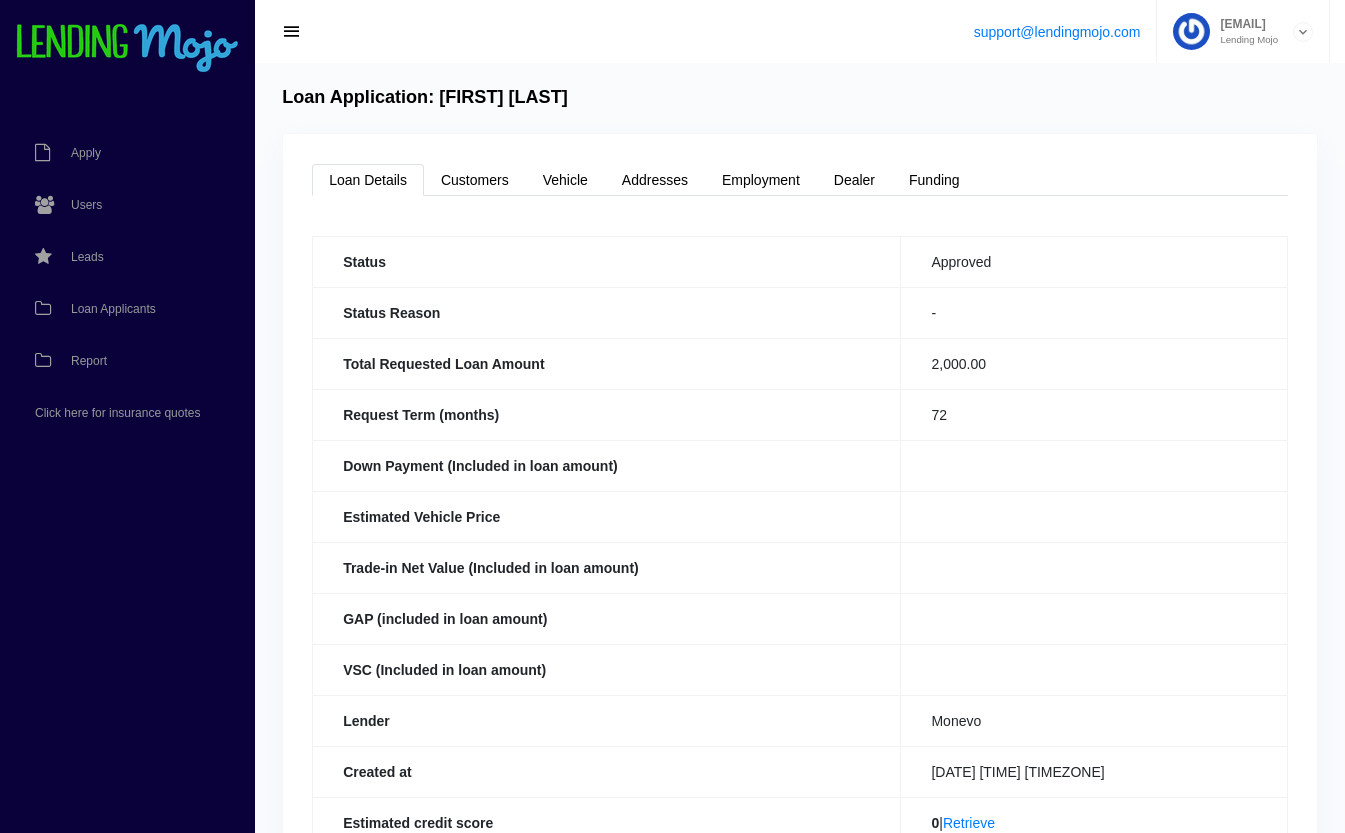 scroll, scrollTop: 0, scrollLeft: 0, axis: both 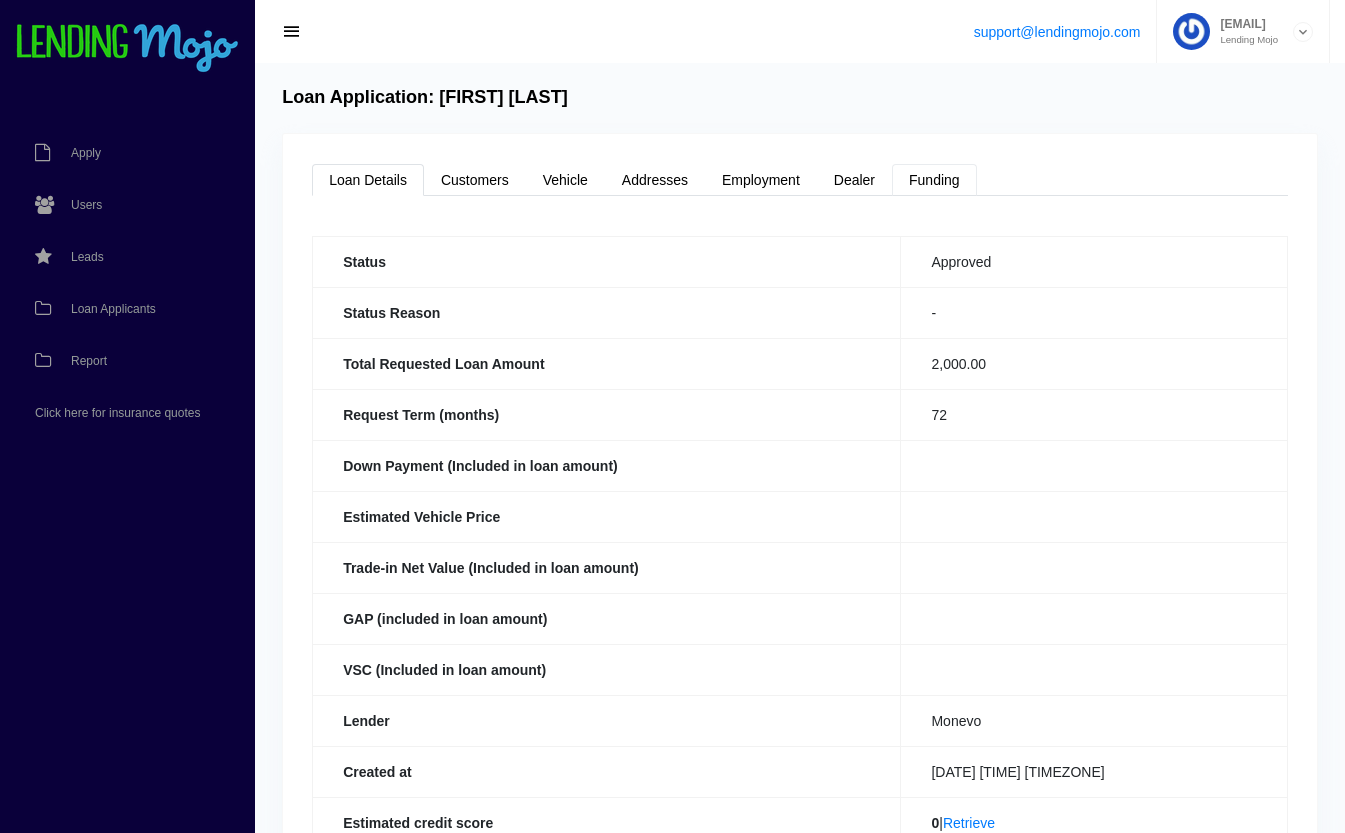 click on "Funding" at bounding box center (934, 180) 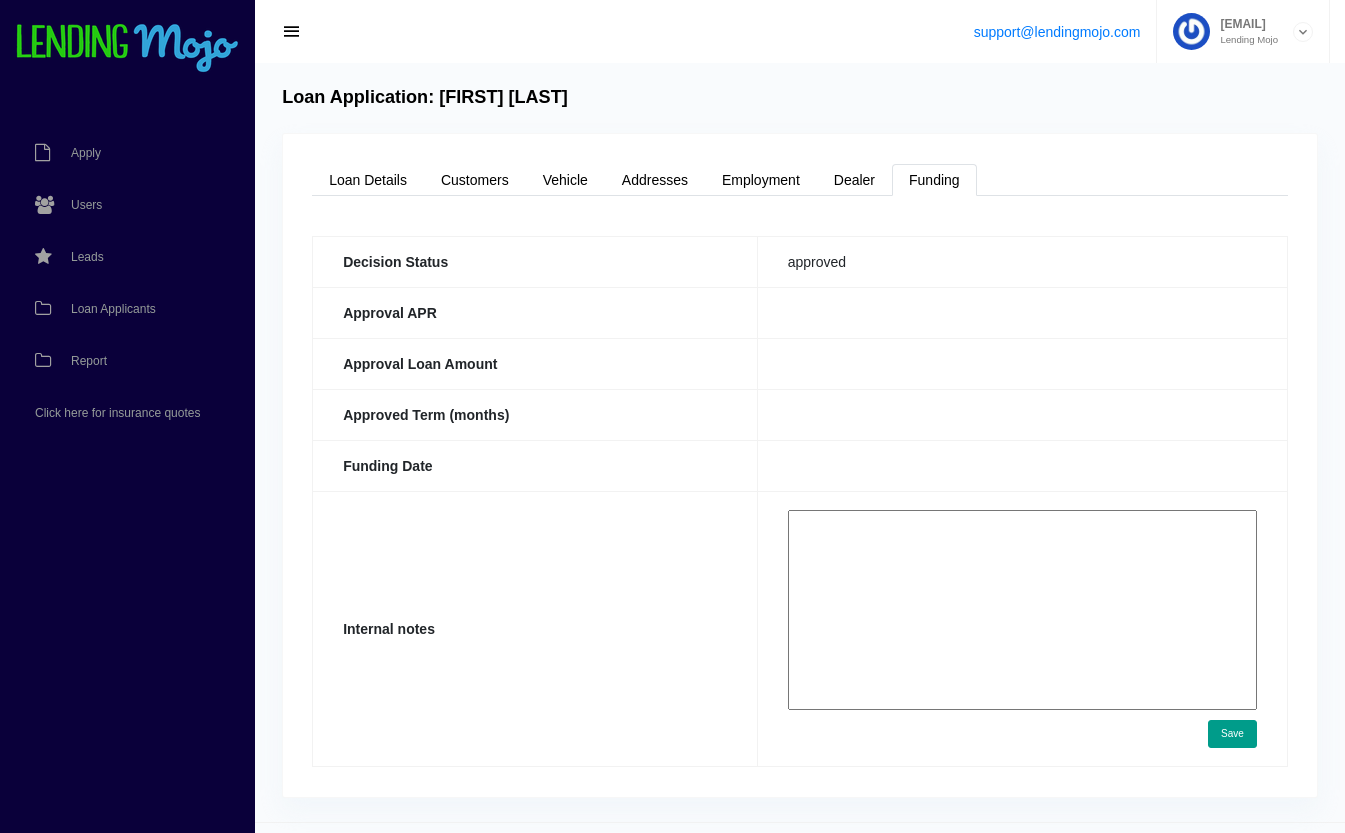 click at bounding box center (1022, 610) 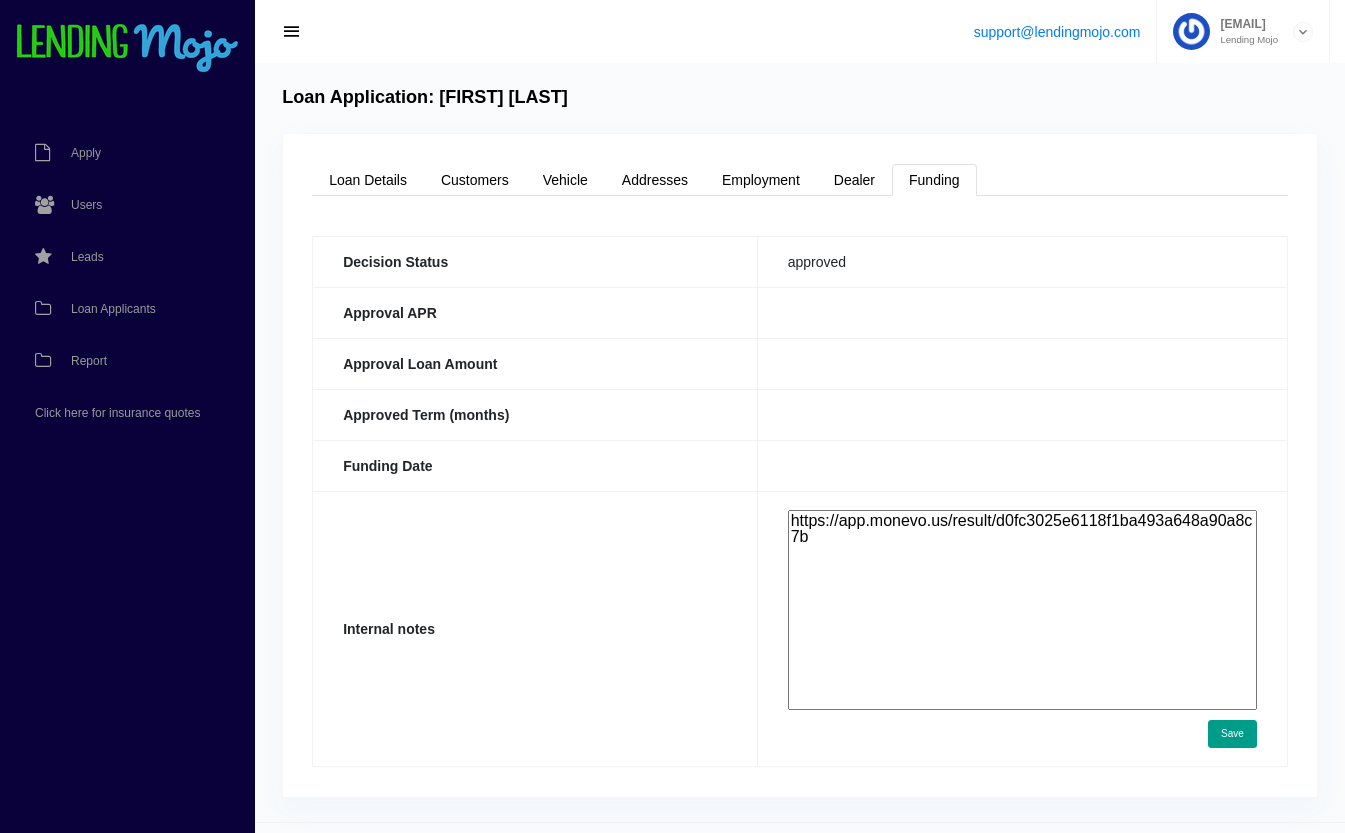 type on "https://app.monevo.us/result/d0fc3025e6118f1ba493a648a90a8c7b" 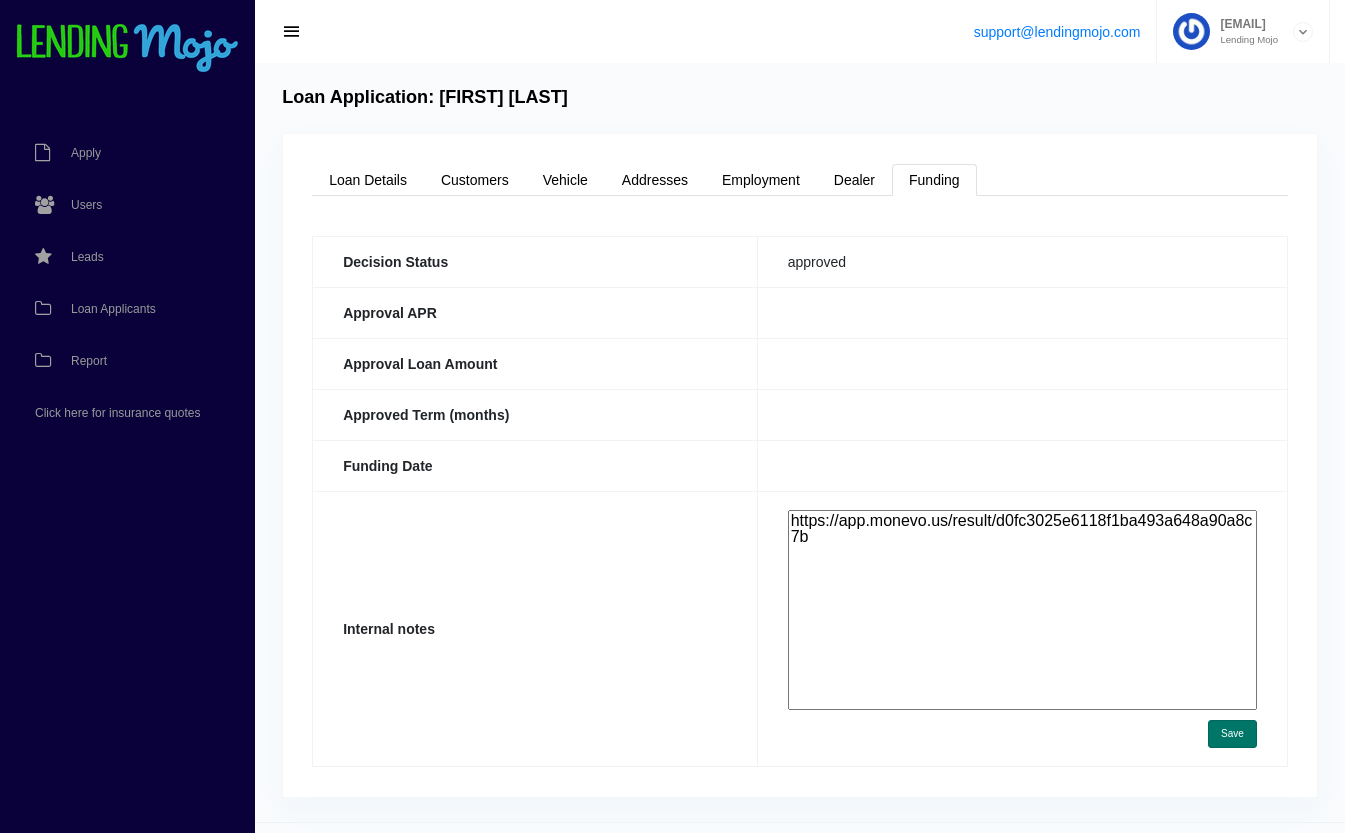 click on "Save" at bounding box center (1232, 734) 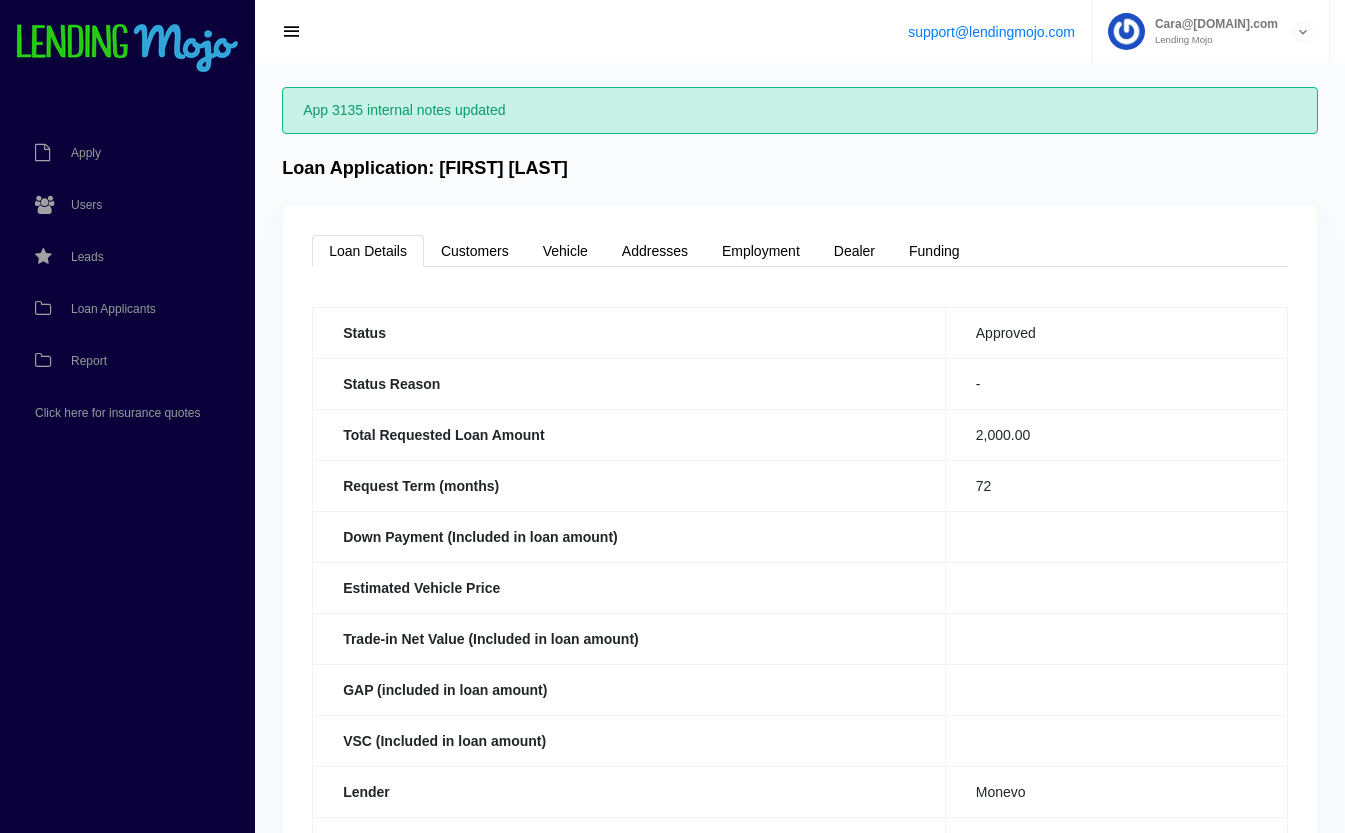 scroll, scrollTop: 0, scrollLeft: 0, axis: both 